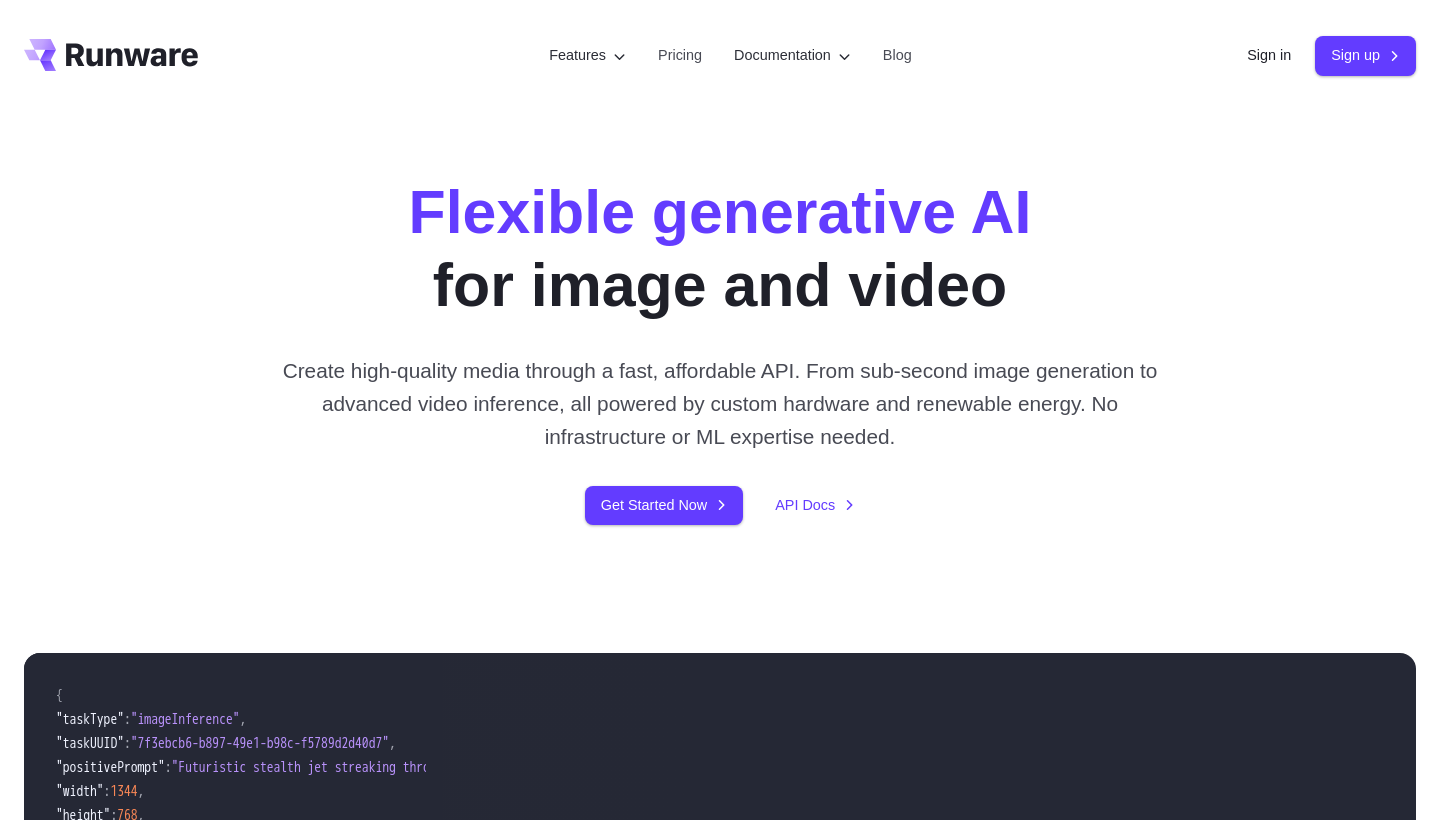 scroll, scrollTop: 615, scrollLeft: 0, axis: vertical 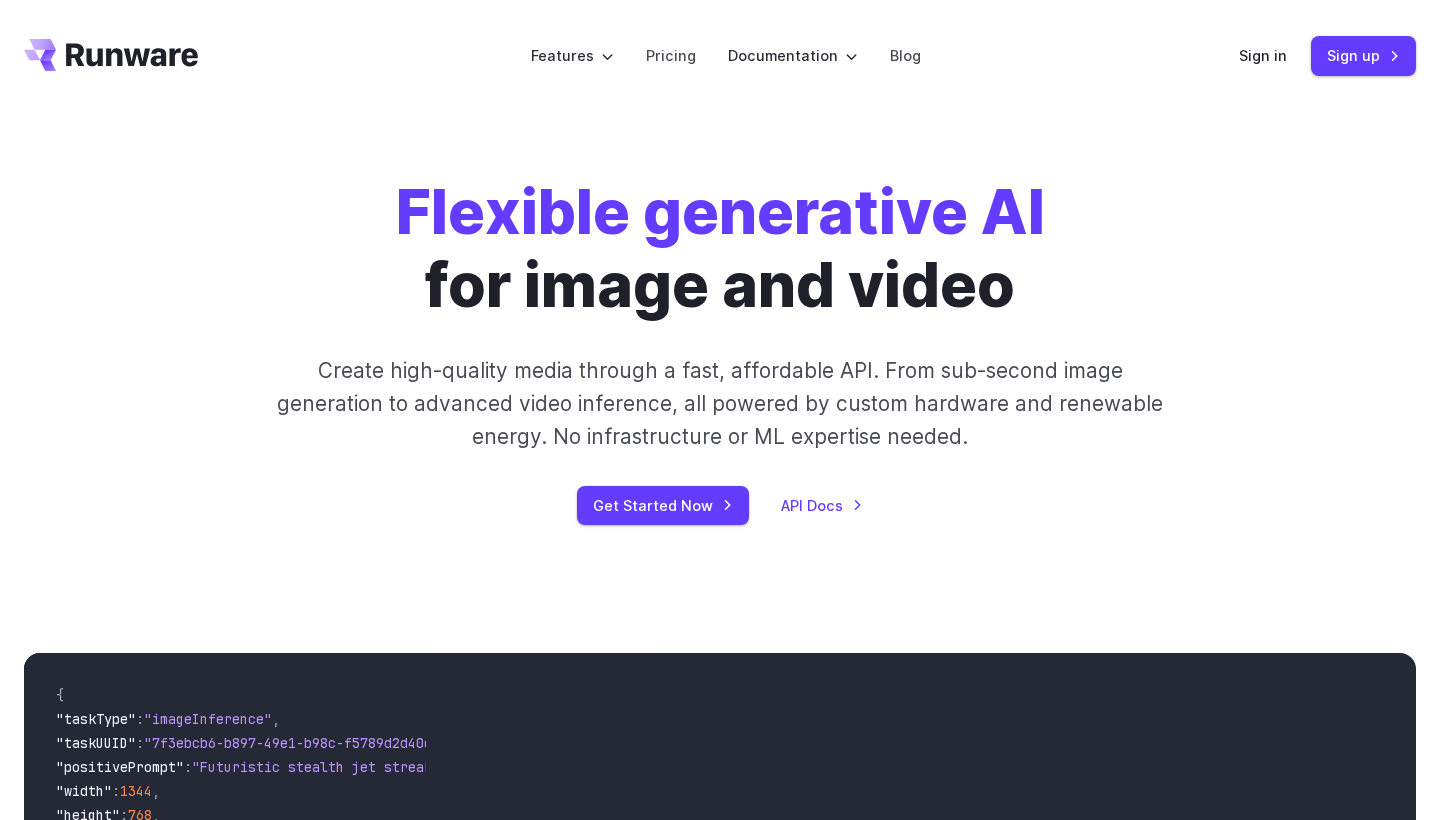 click on "Features         Tasks
Image generation
Video generation
Sonic Inference Engine™         Models
Image models
Video models
Upload your own         Tools
Background removal
Upscaling
Image captioning            Try AI features instantly in the Playground         Pricing
Documentation         Getting started
Introduction
How to connect
Image introduction
Video introduction         API Reference        Image inference      Video inference         Guides
Text to Image
Image to image      Inpainting      Outpainting                 Blog                       Sign in        Sign up" at bounding box center [720, 56] 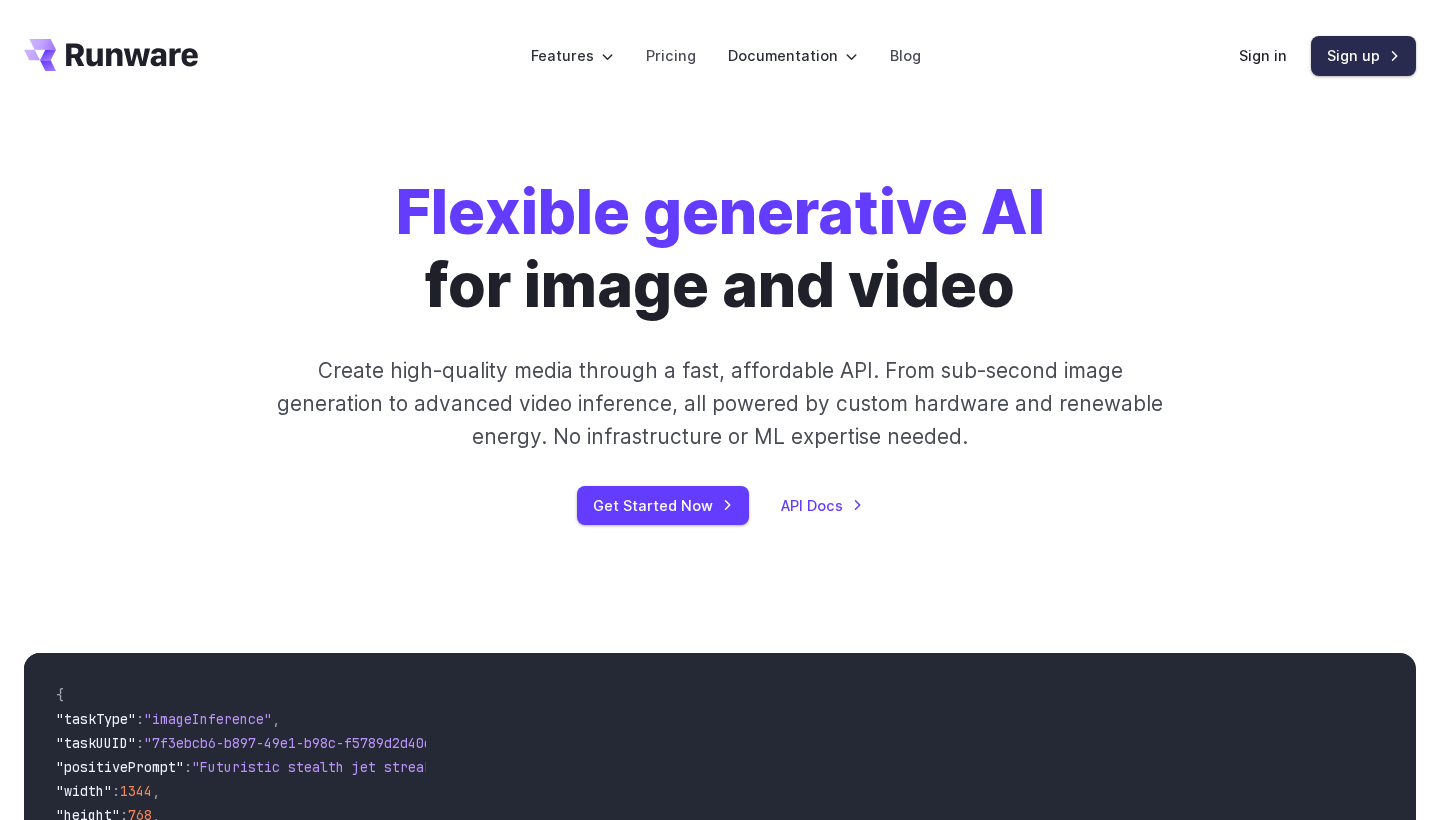click on "Sign up" at bounding box center [1363, 55] 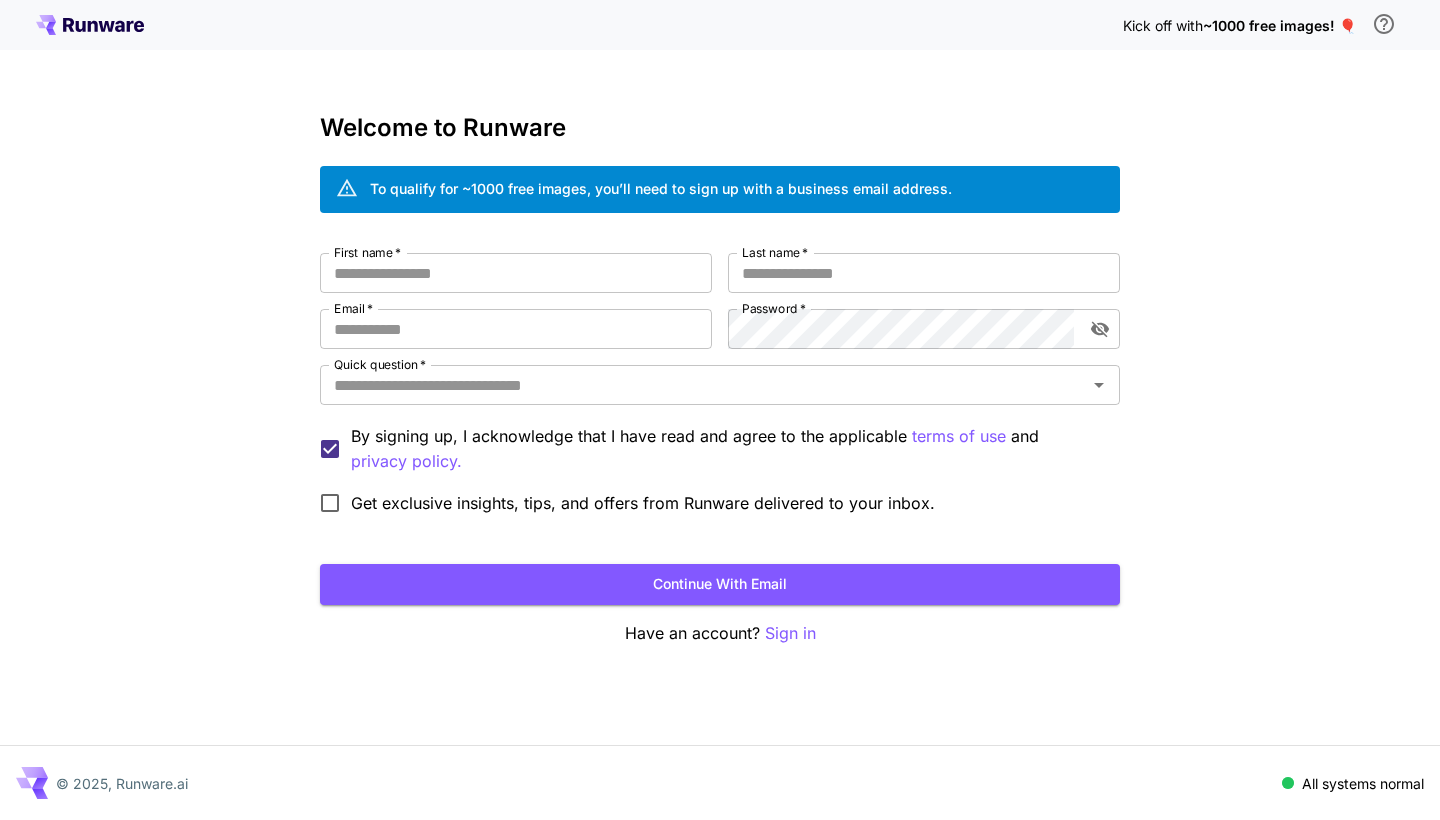 scroll, scrollTop: 0, scrollLeft: 0, axis: both 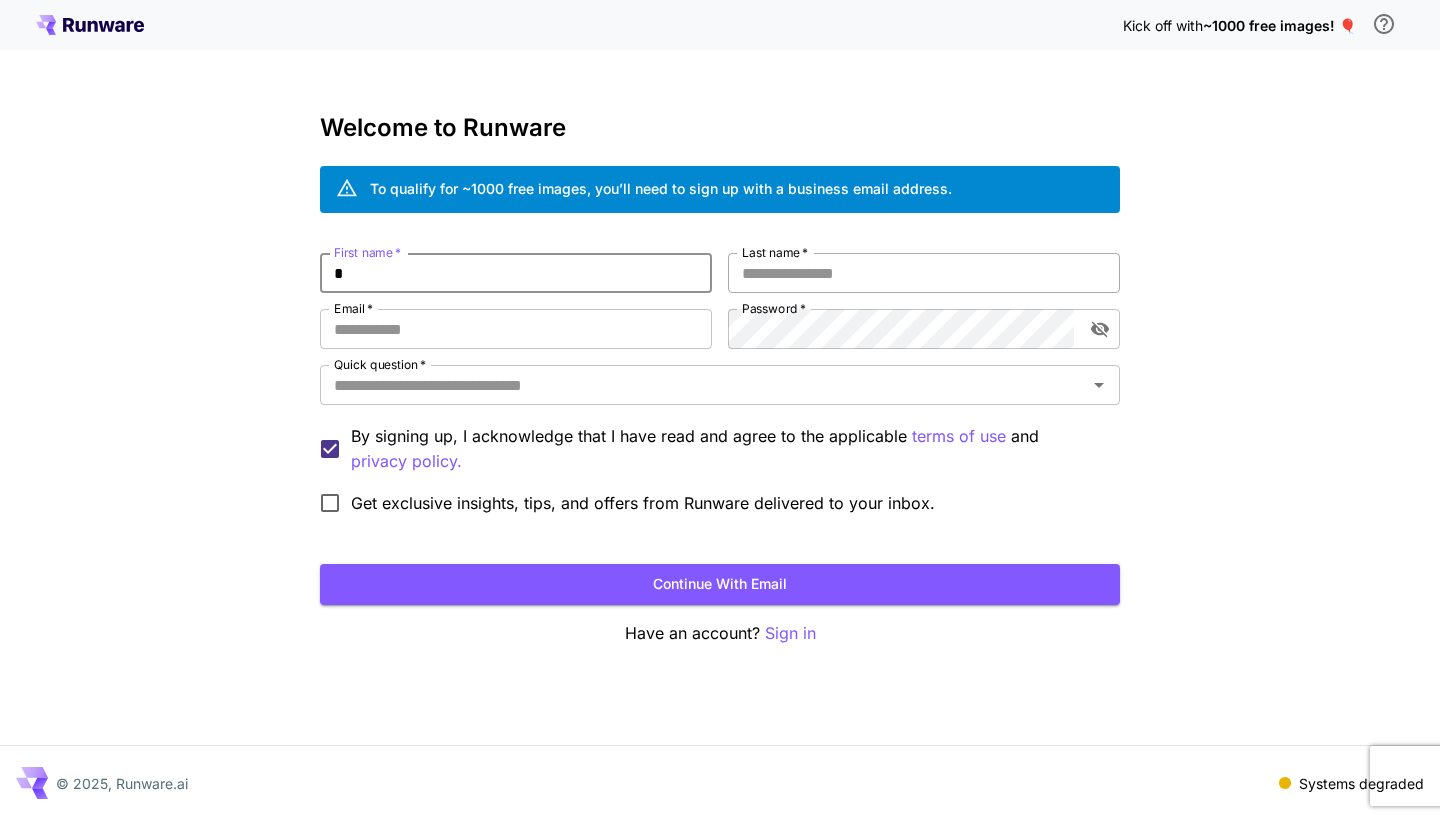 type on "*" 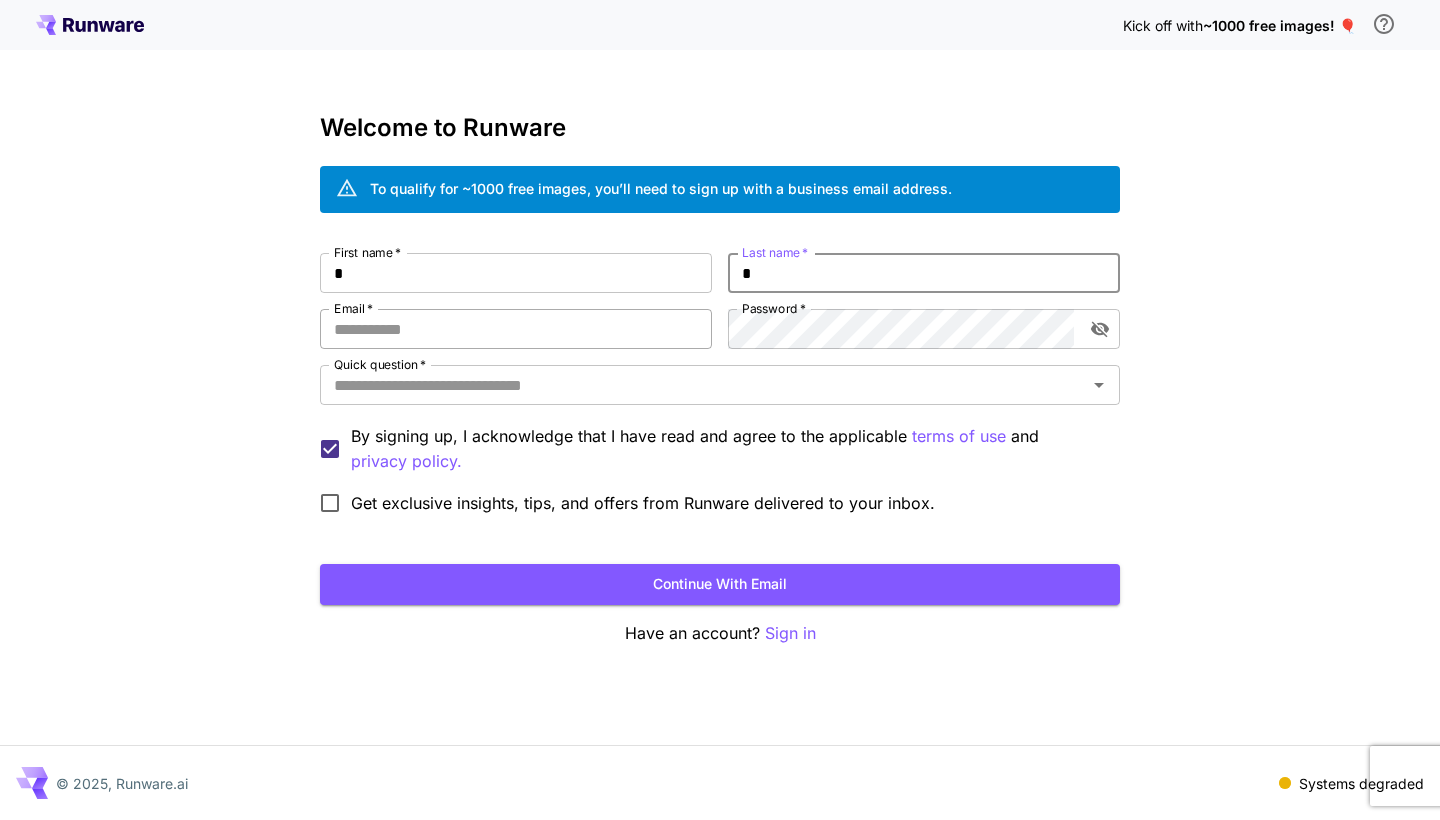 type on "*" 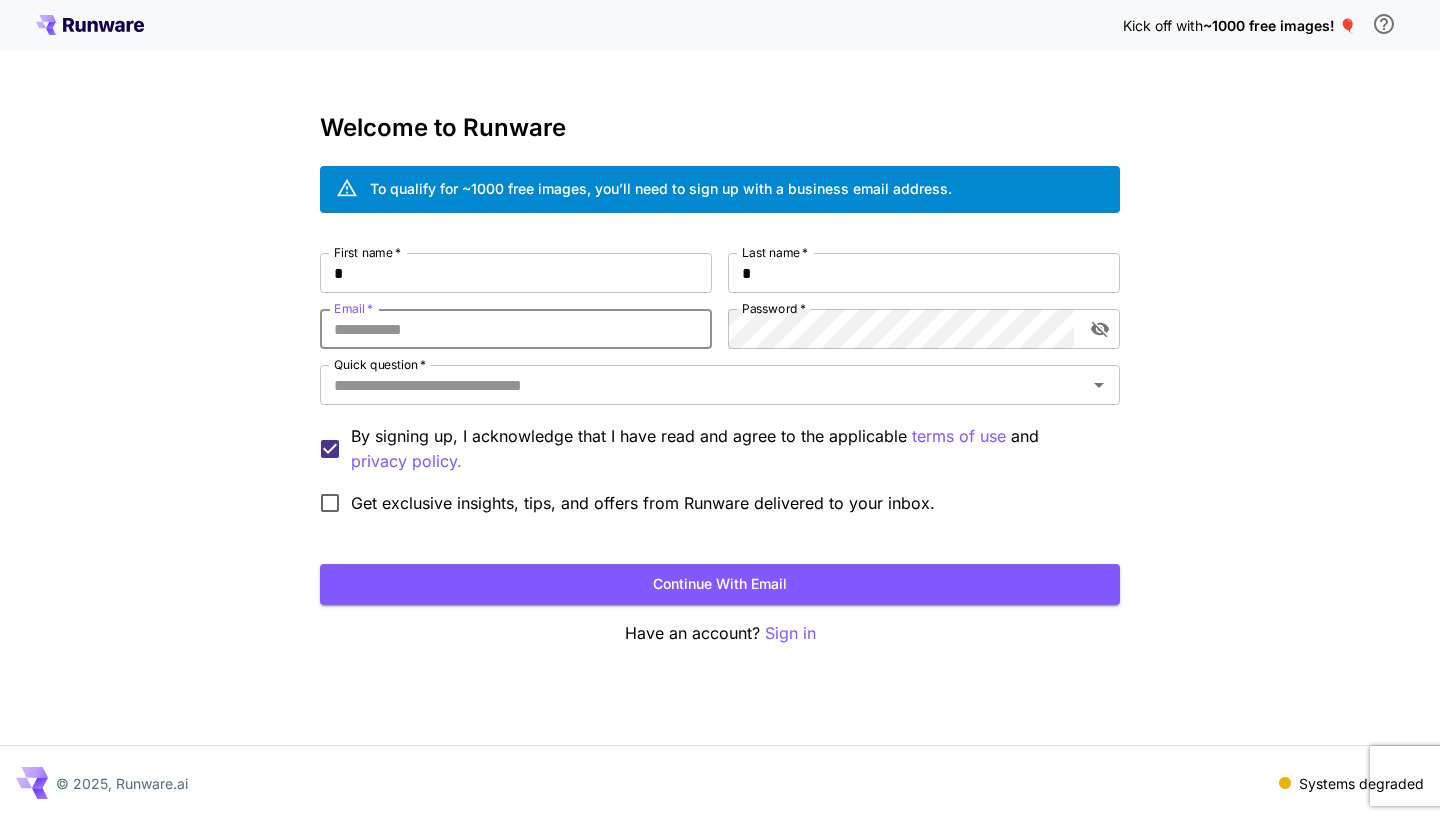 type on "**********" 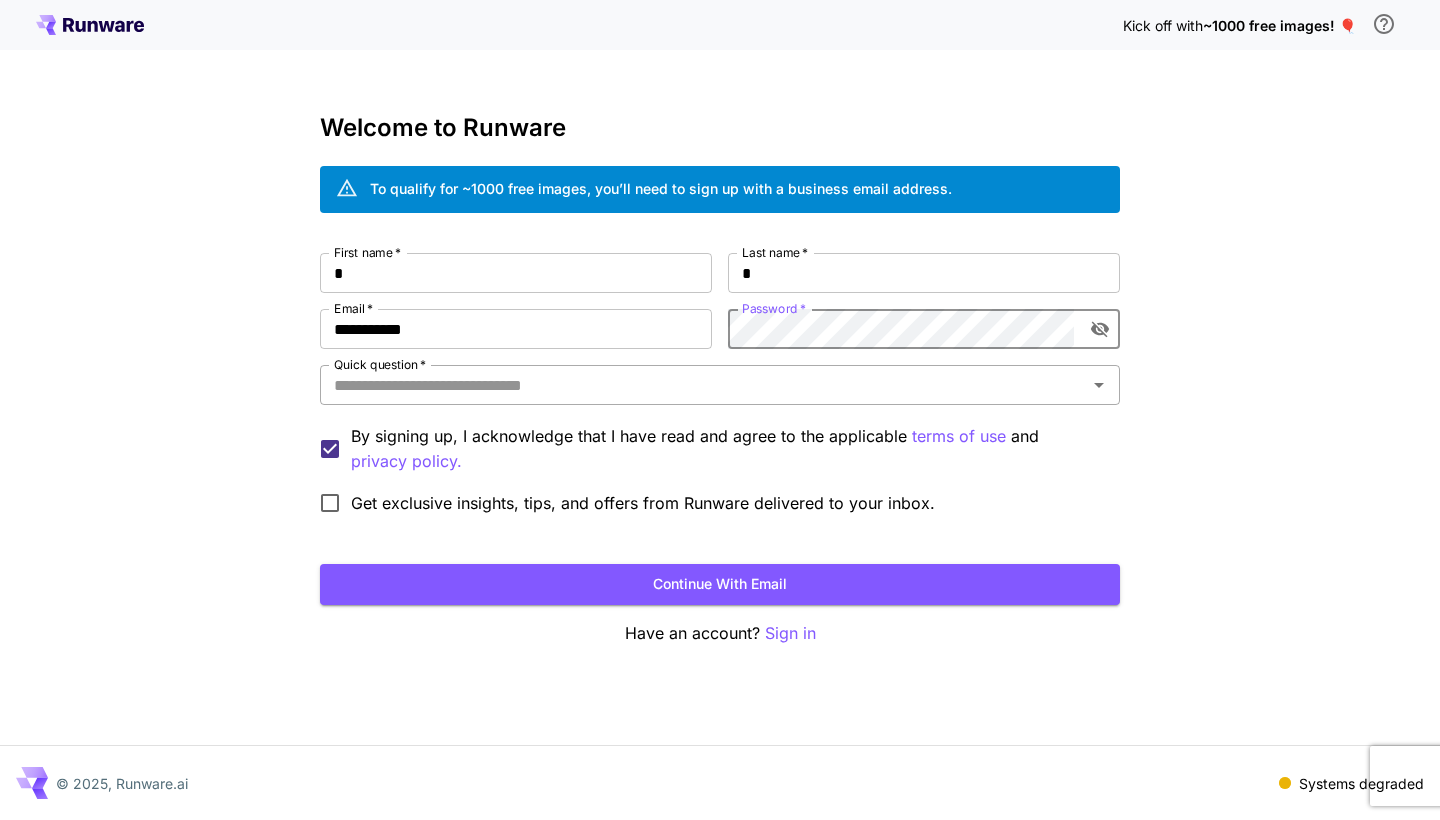 click on "Quick question   *" at bounding box center [703, 385] 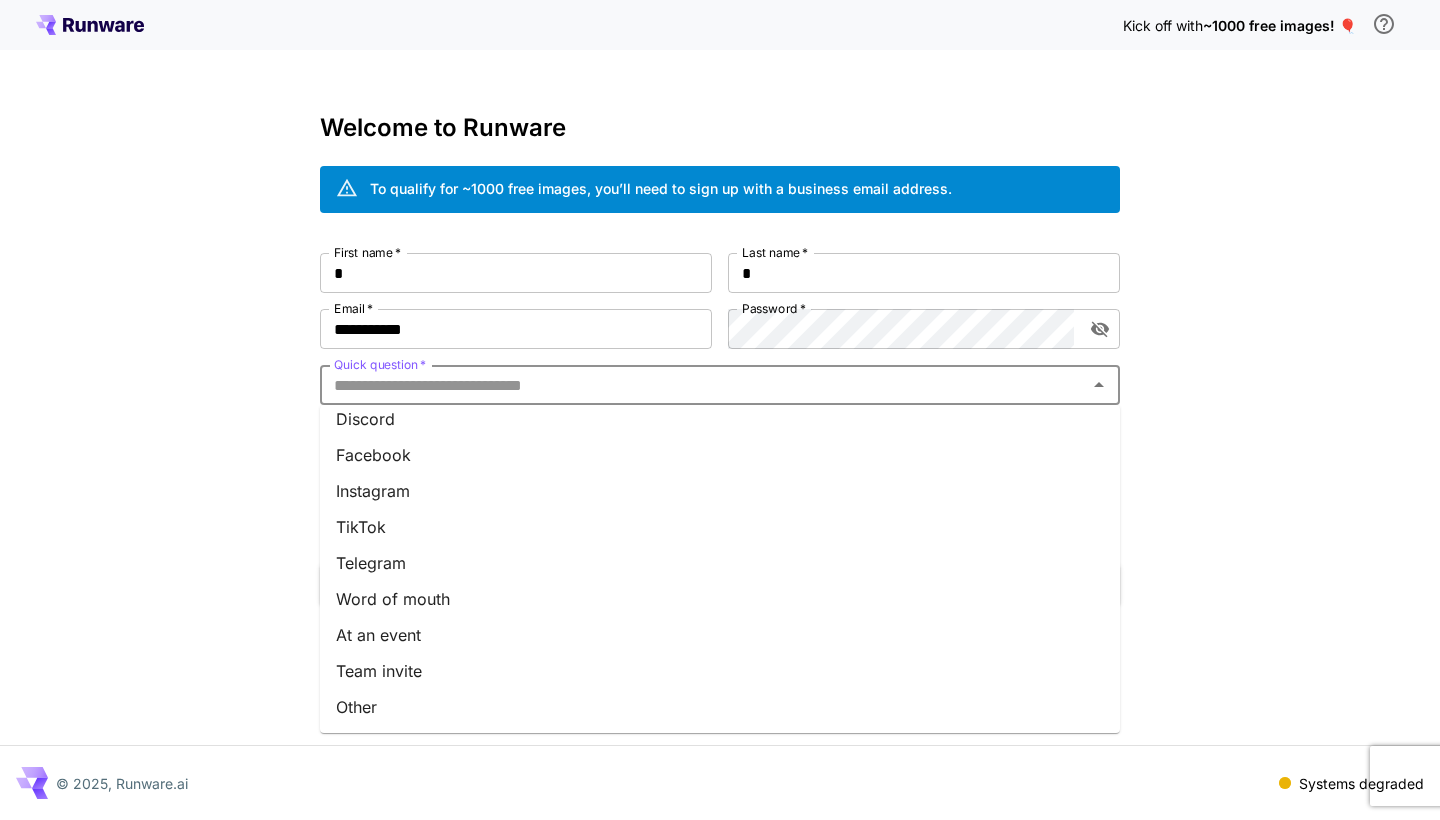 scroll, scrollTop: 228, scrollLeft: 0, axis: vertical 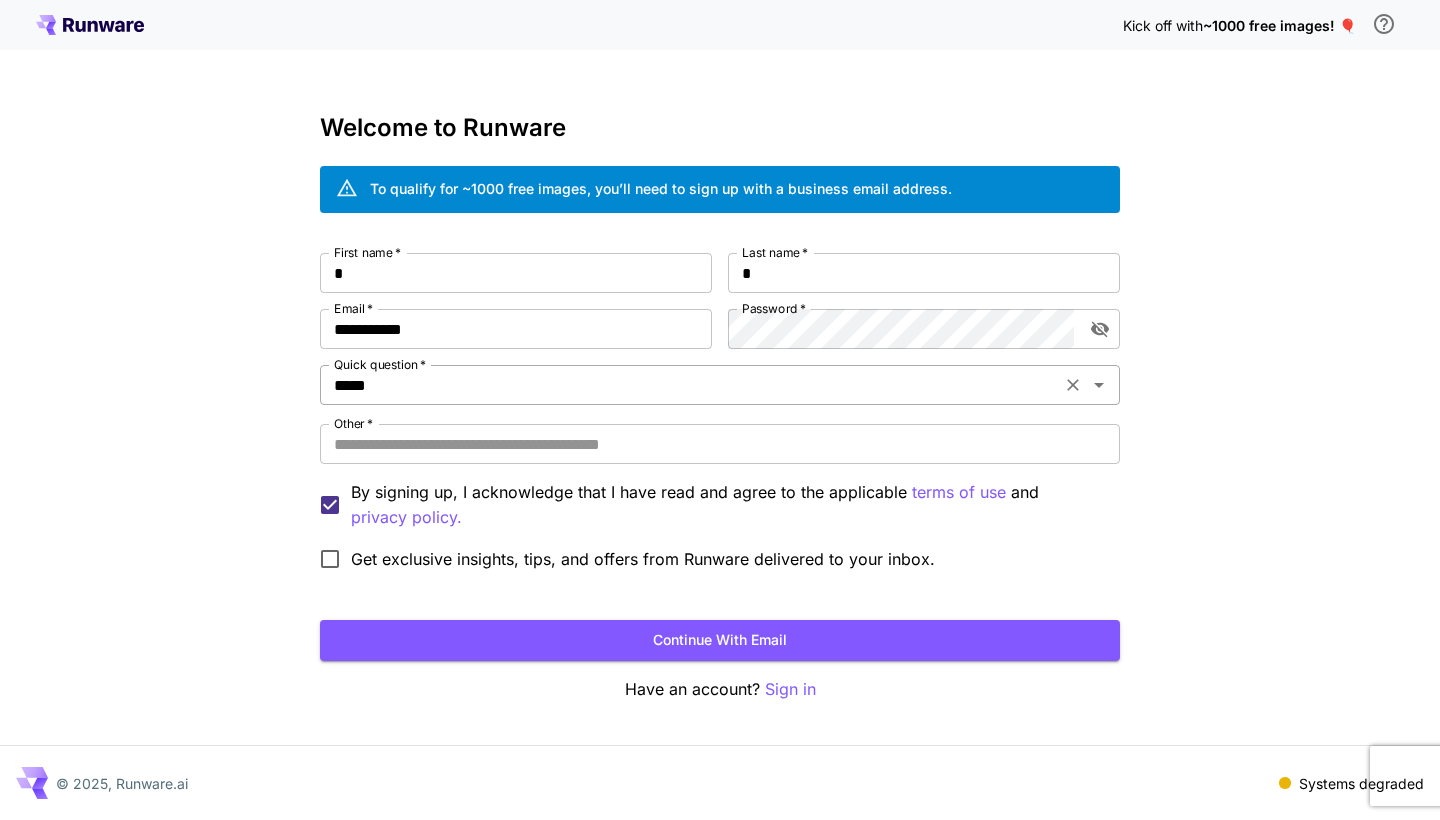 click on "***** Quick question   *" at bounding box center (720, 385) 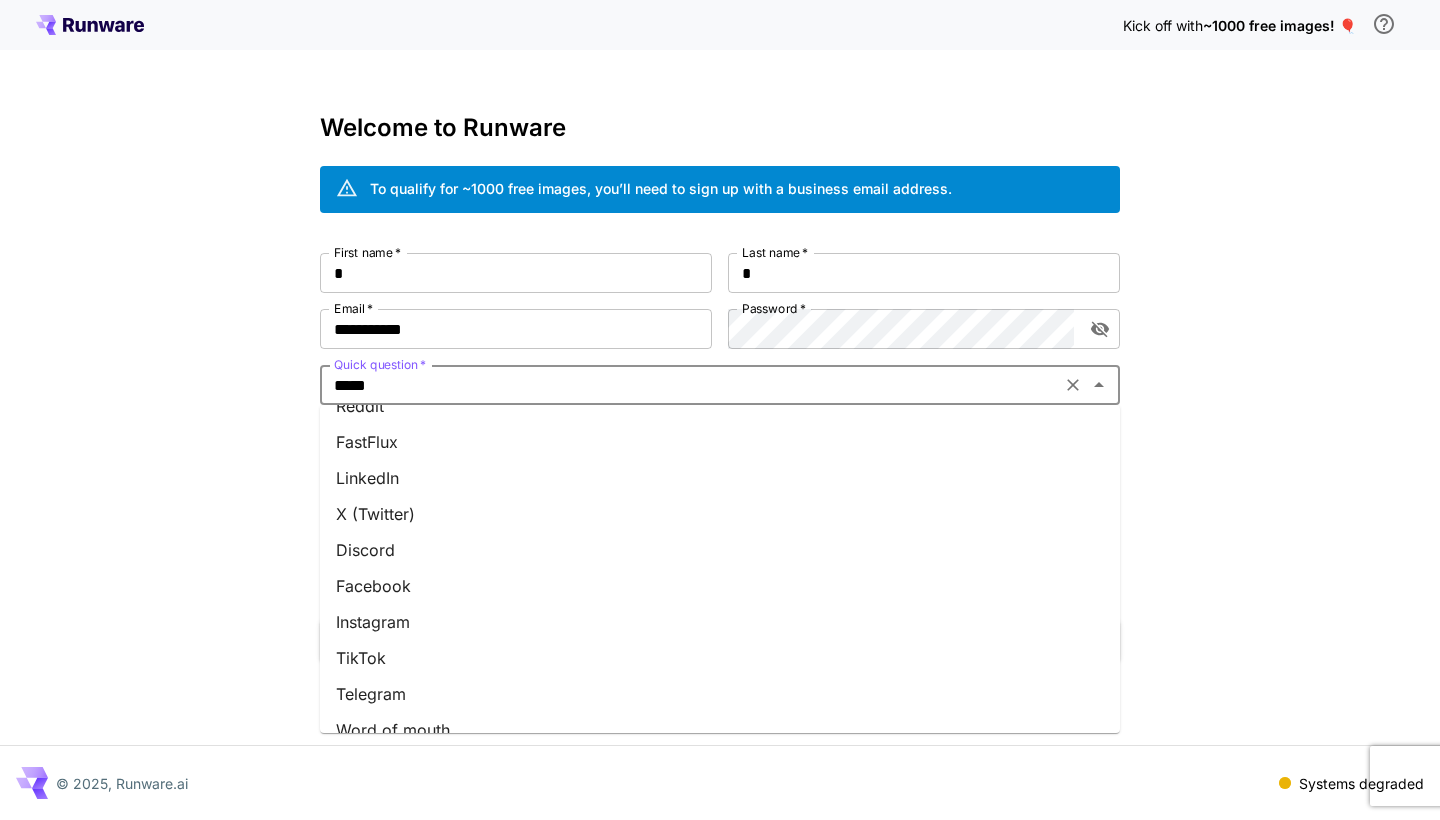scroll, scrollTop: 92, scrollLeft: 0, axis: vertical 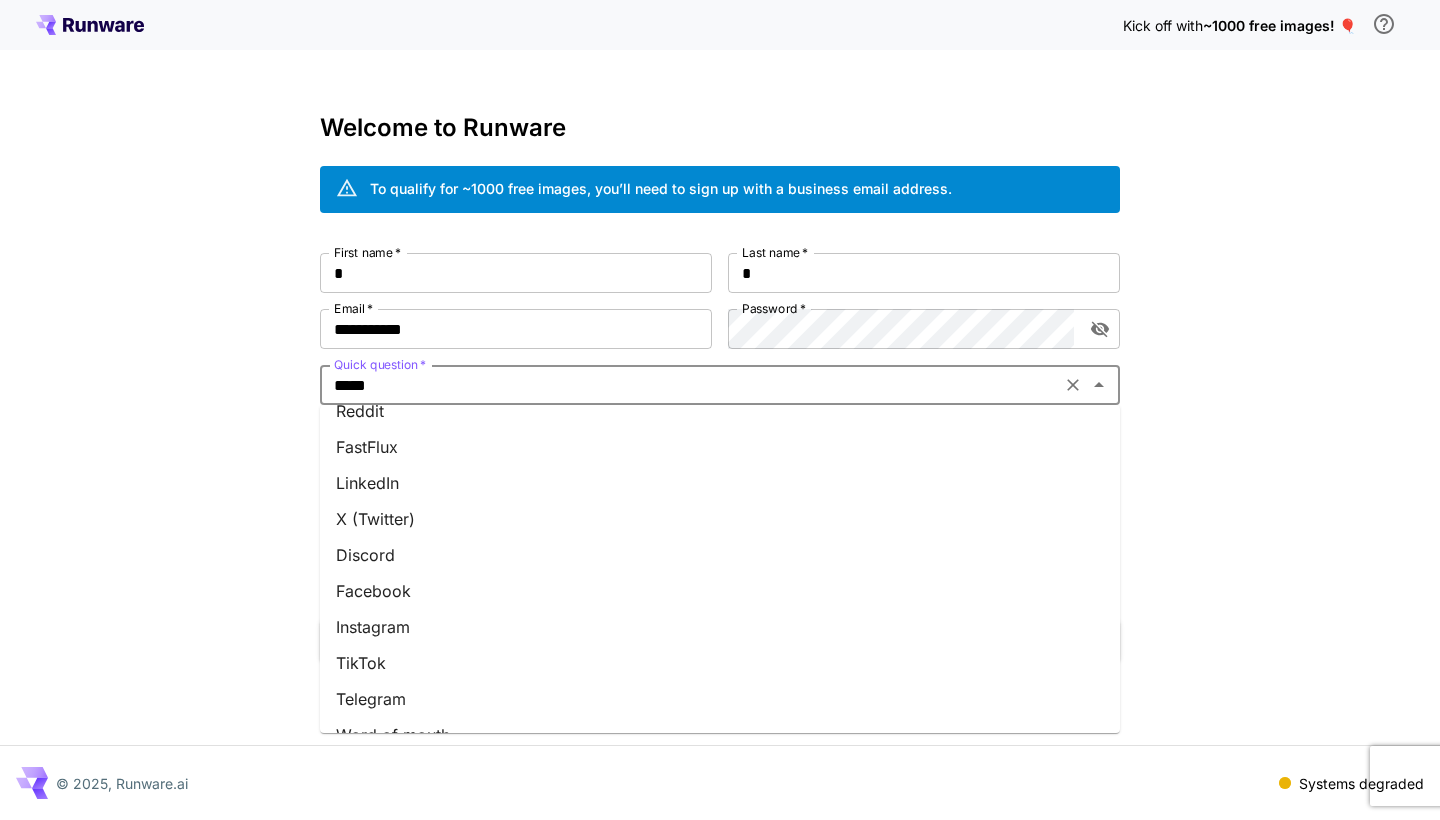 click on "X (Twitter)" at bounding box center (720, 519) 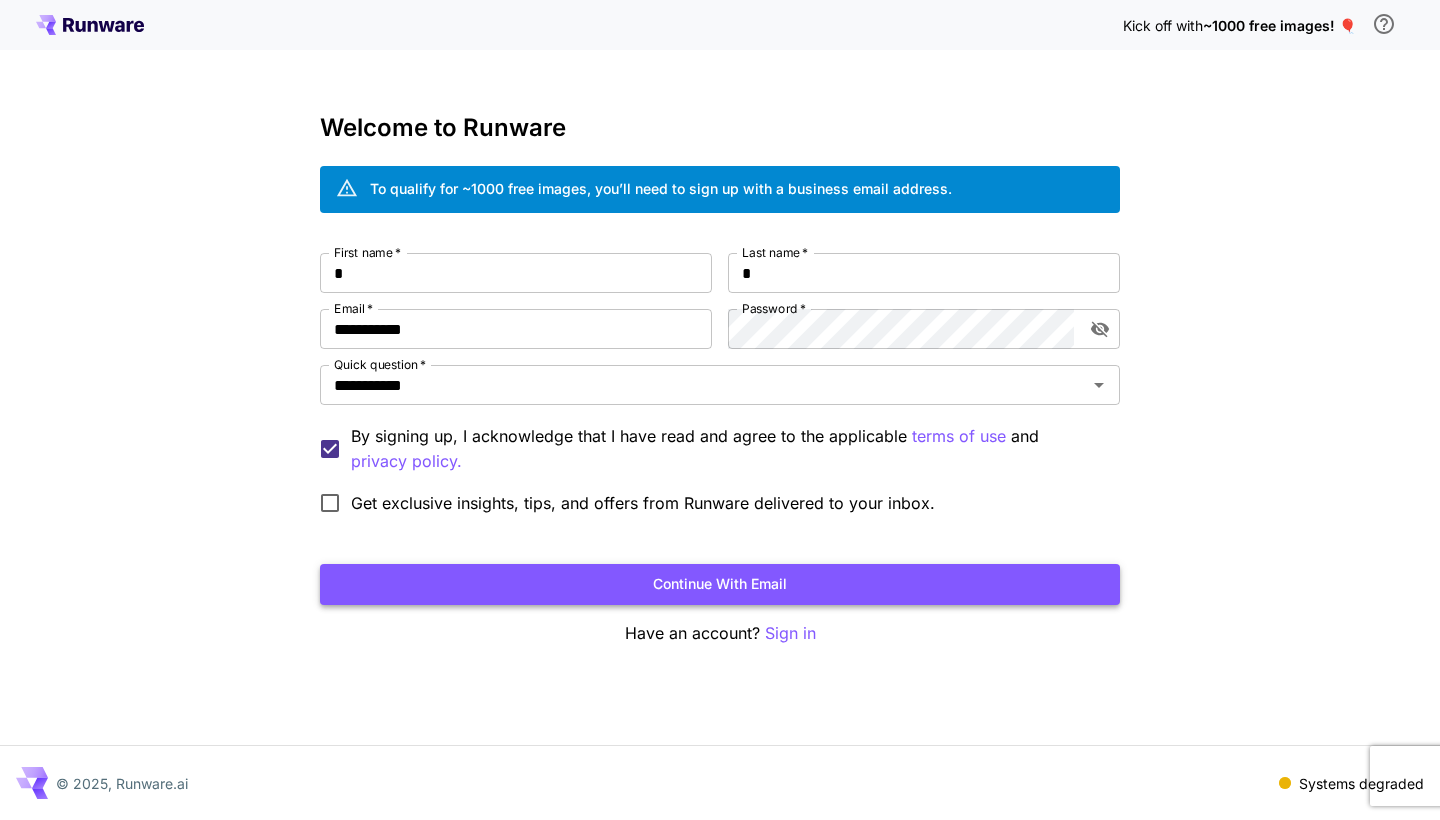 click on "Continue with email" at bounding box center (720, 584) 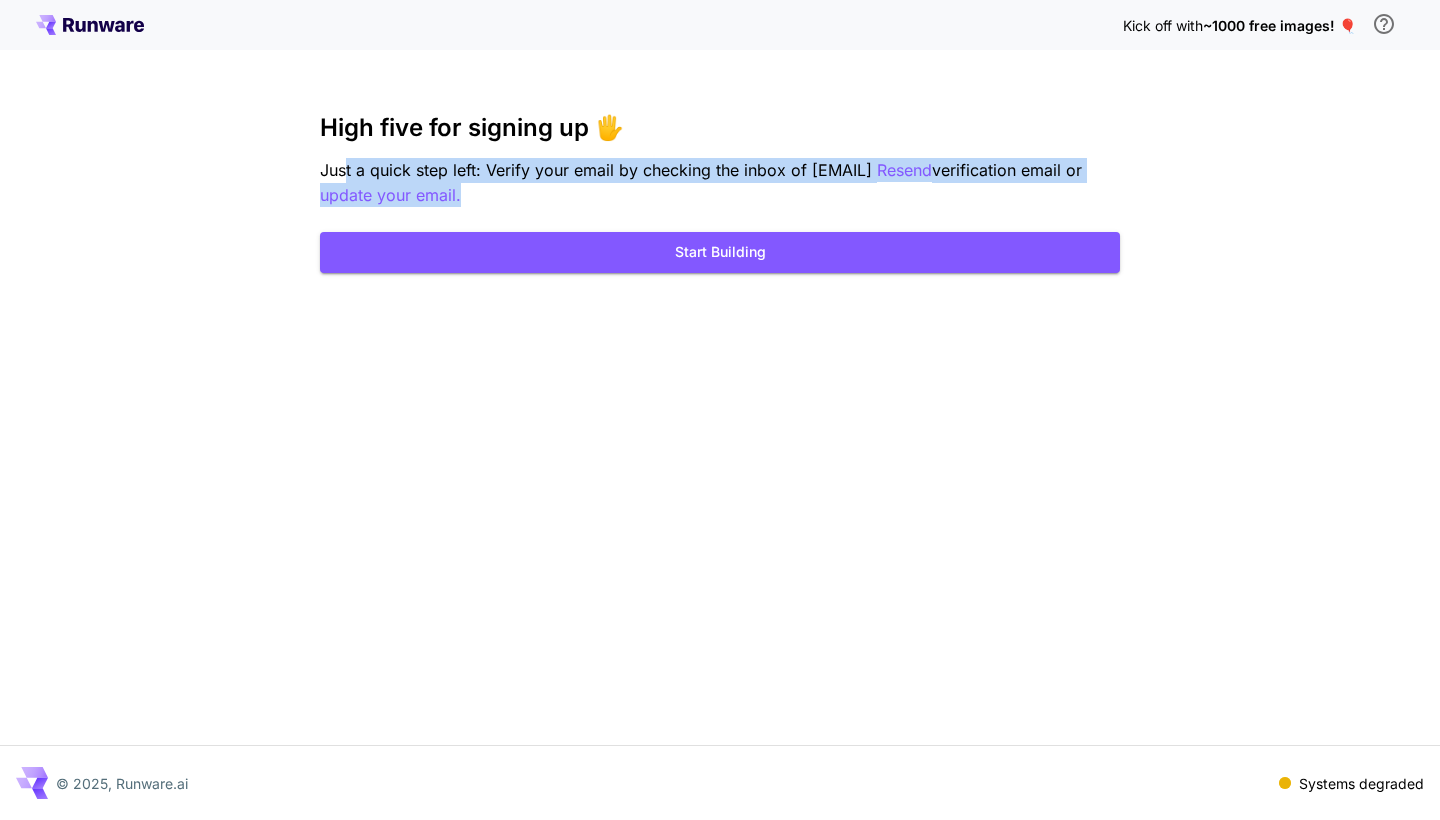 drag, startPoint x: 343, startPoint y: 167, endPoint x: 757, endPoint y: 190, distance: 414.6384 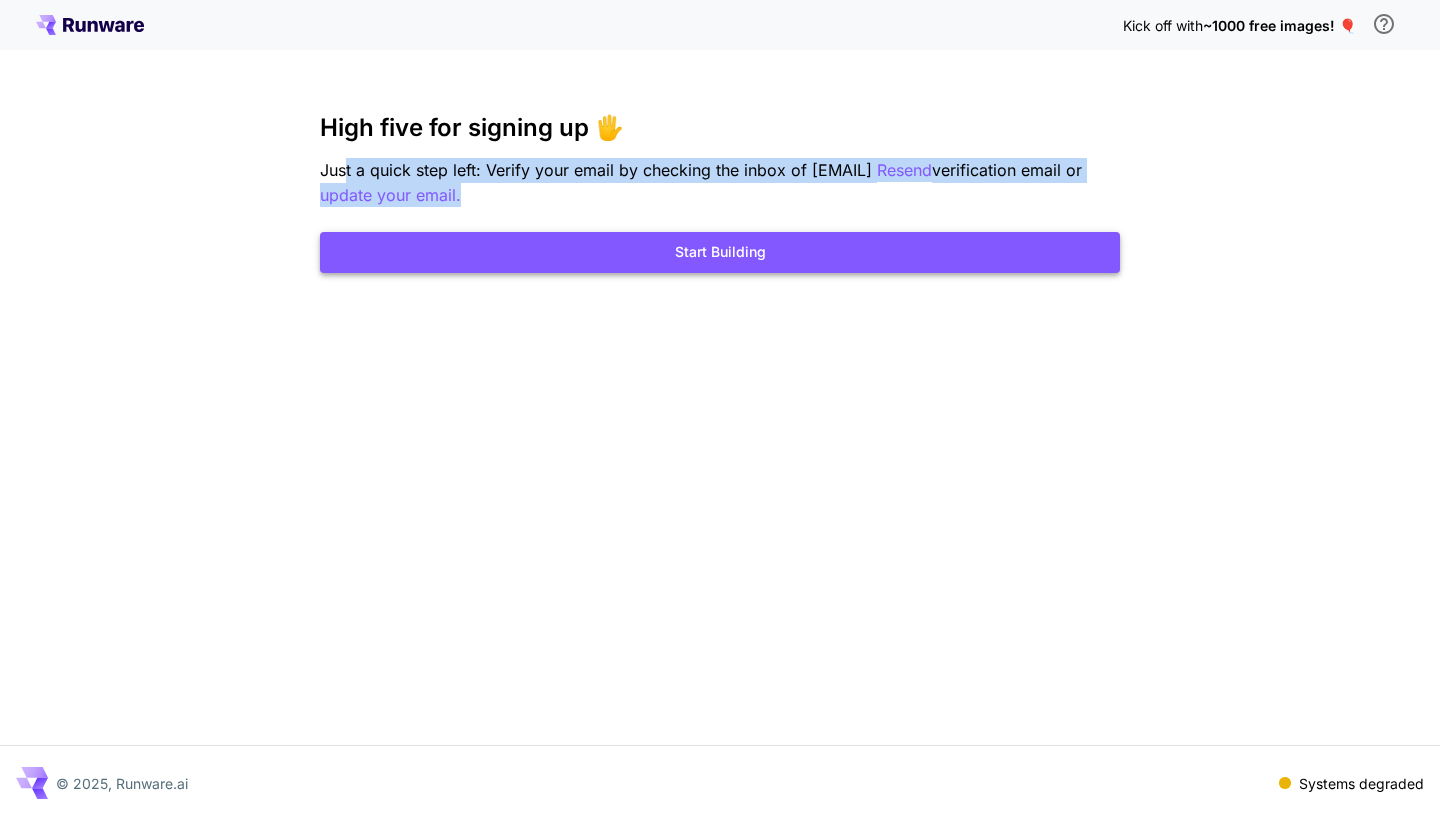 click on "Start Building" at bounding box center [720, 252] 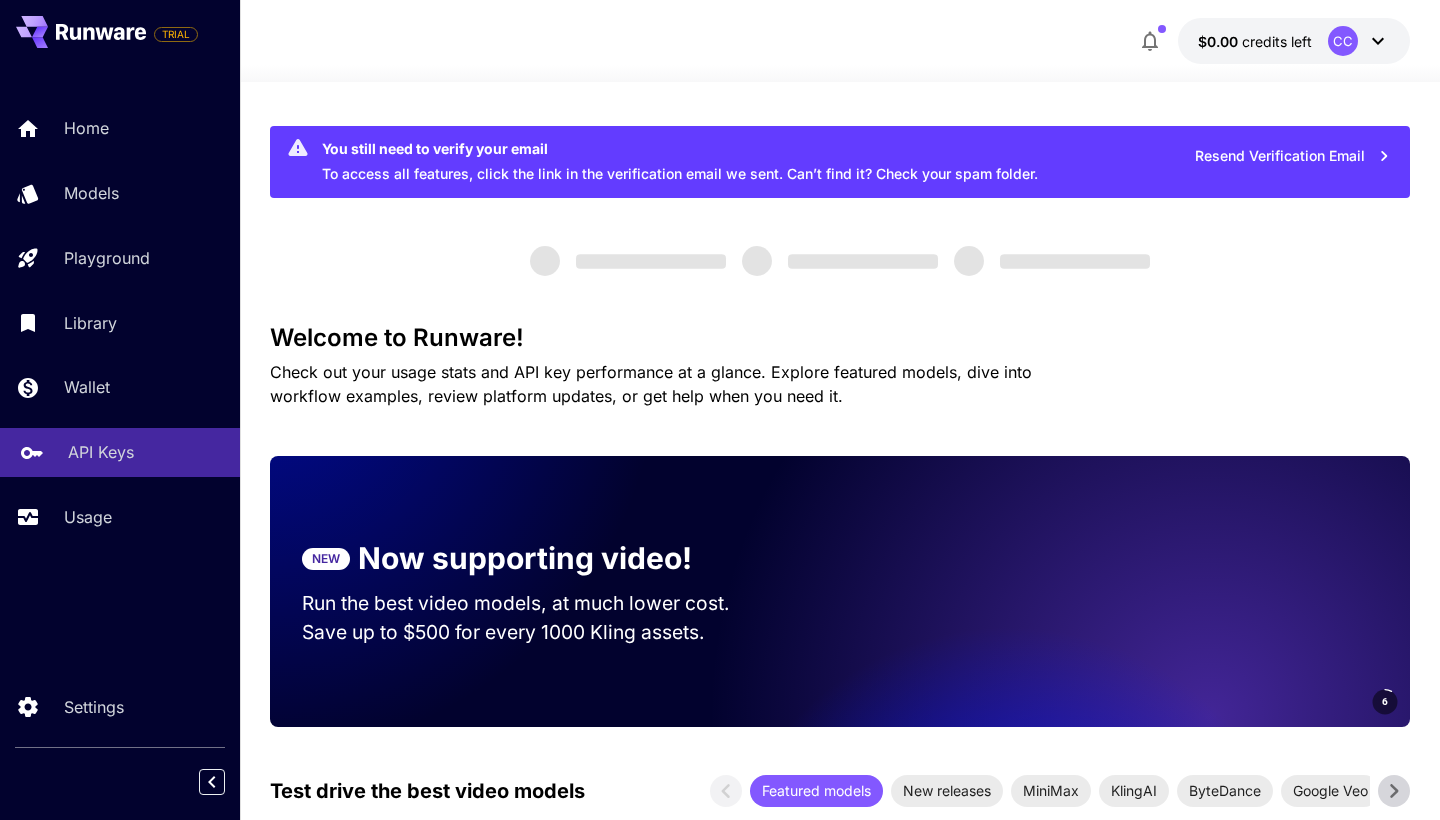 click on "API Keys" at bounding box center (101, 452) 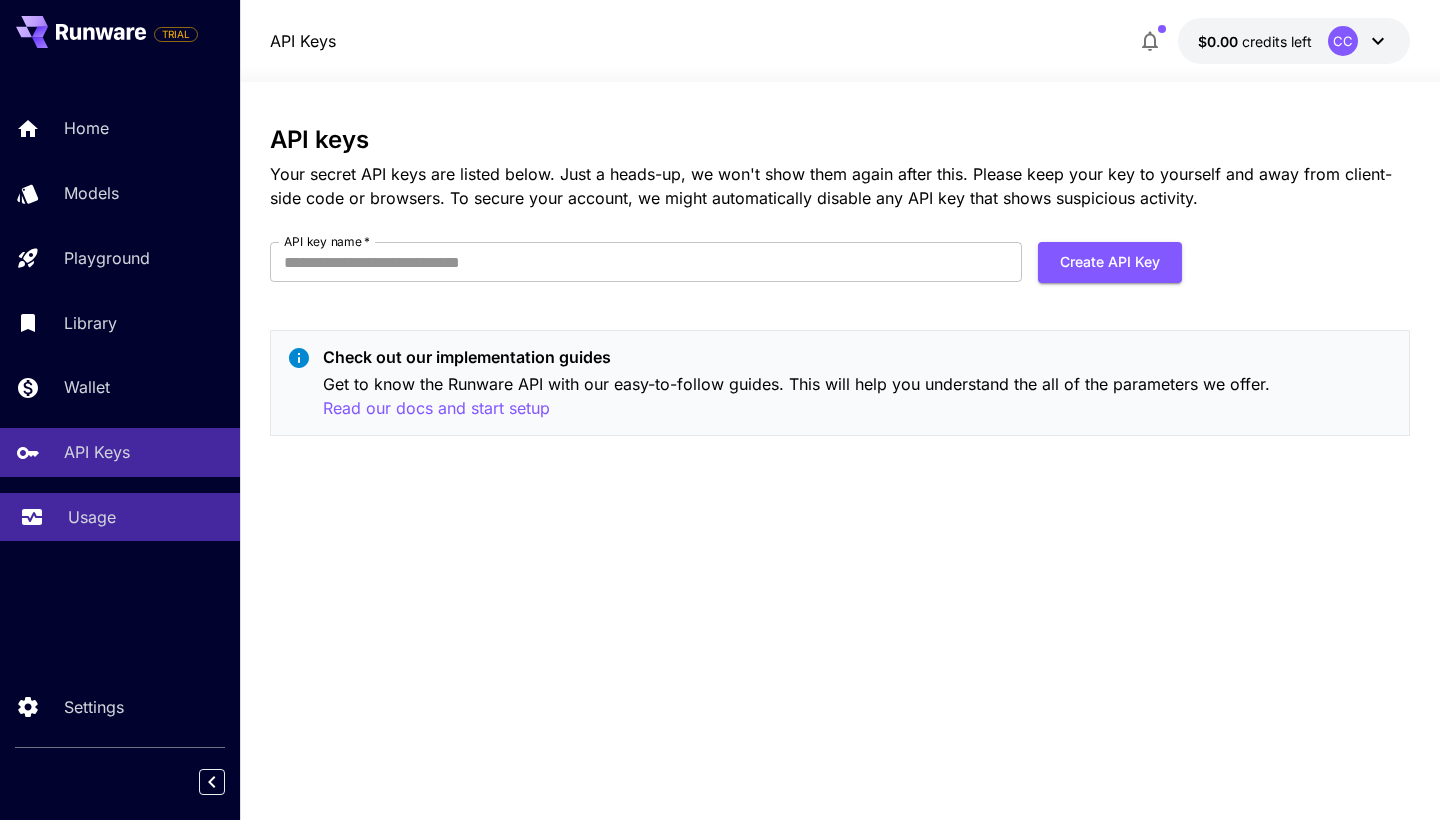 click on "Usage" at bounding box center (92, 517) 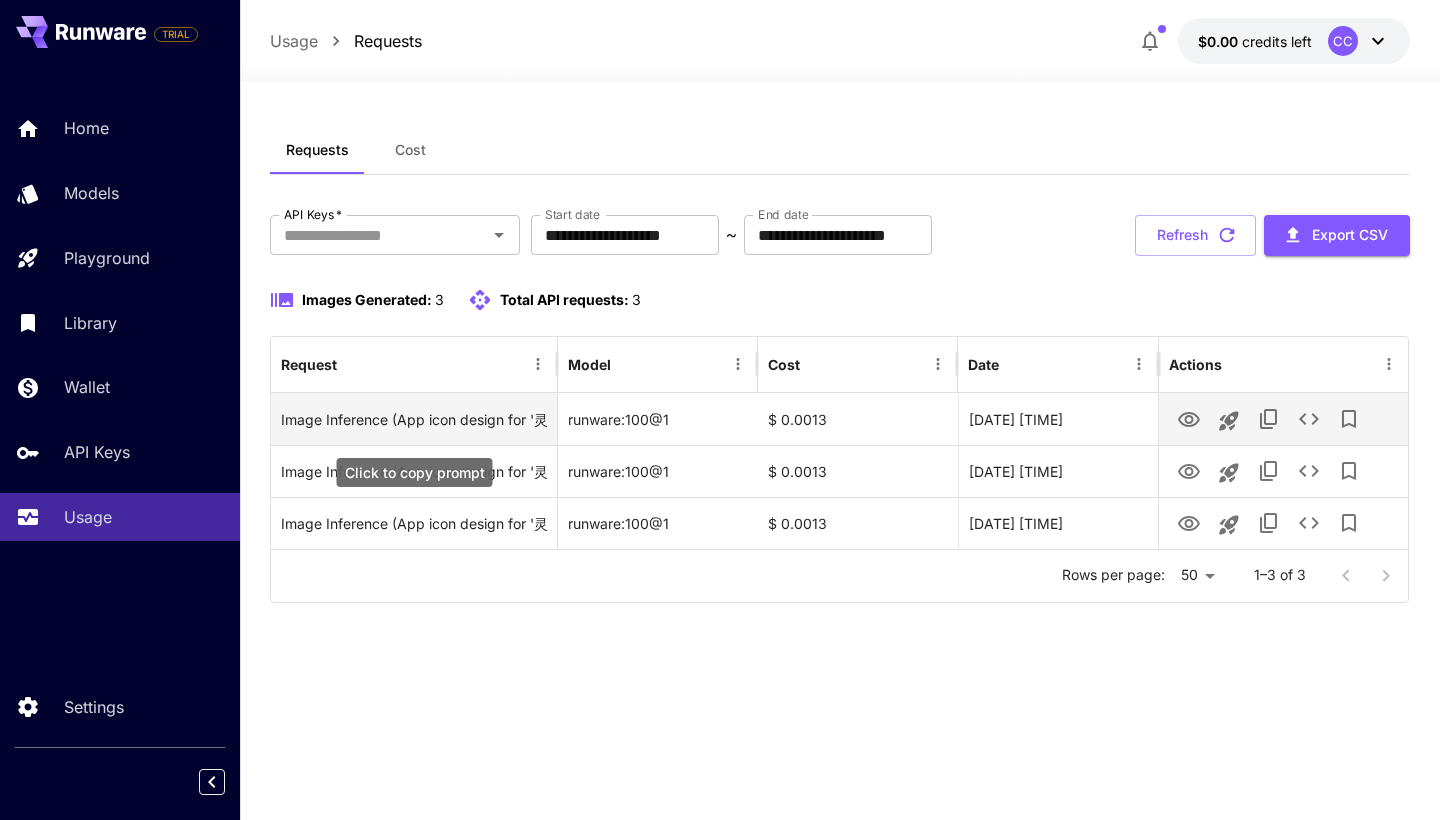 scroll, scrollTop: 0, scrollLeft: 0, axis: both 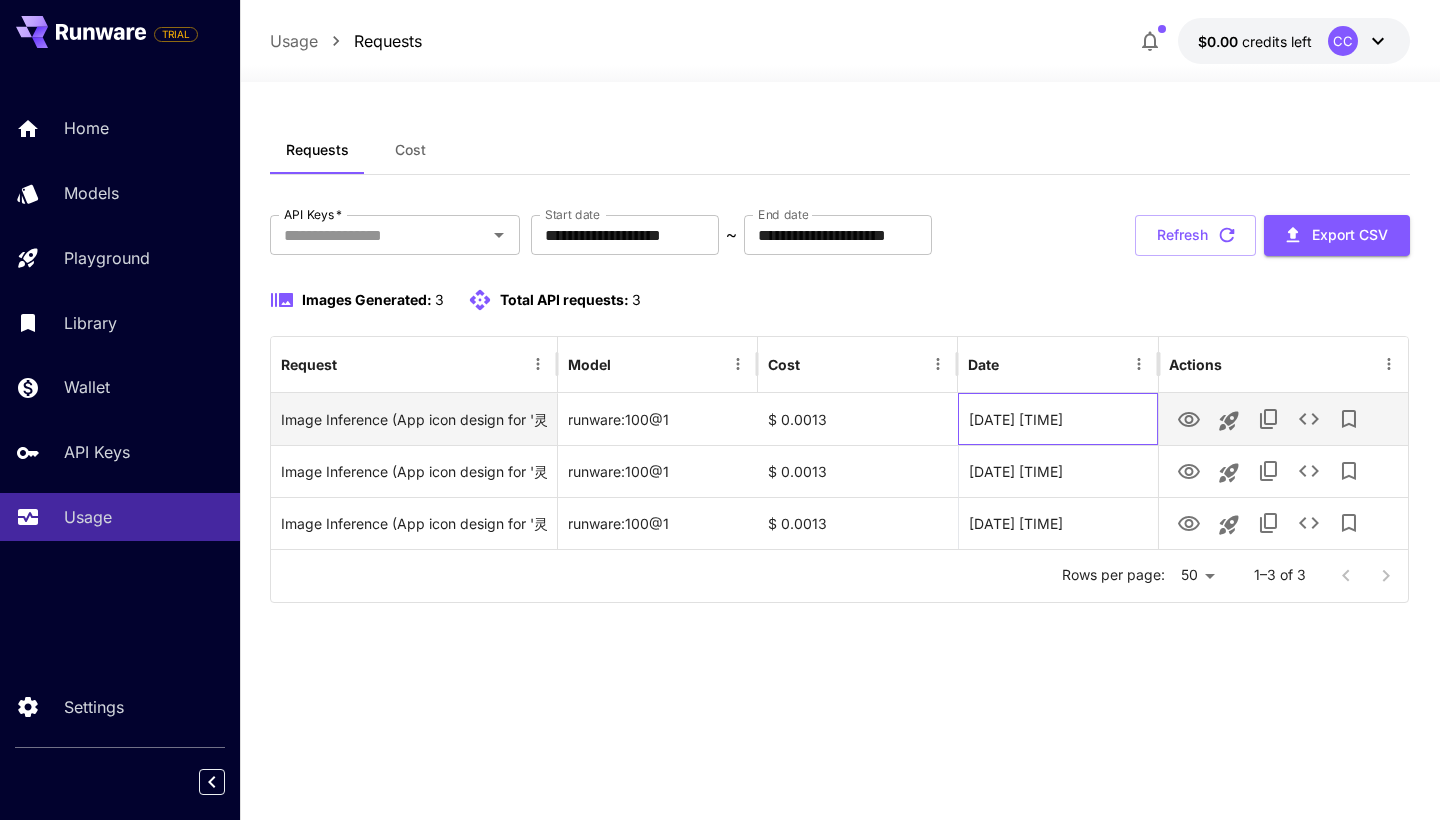 drag, startPoint x: 979, startPoint y: 413, endPoint x: 1099, endPoint y: 427, distance: 120.8139 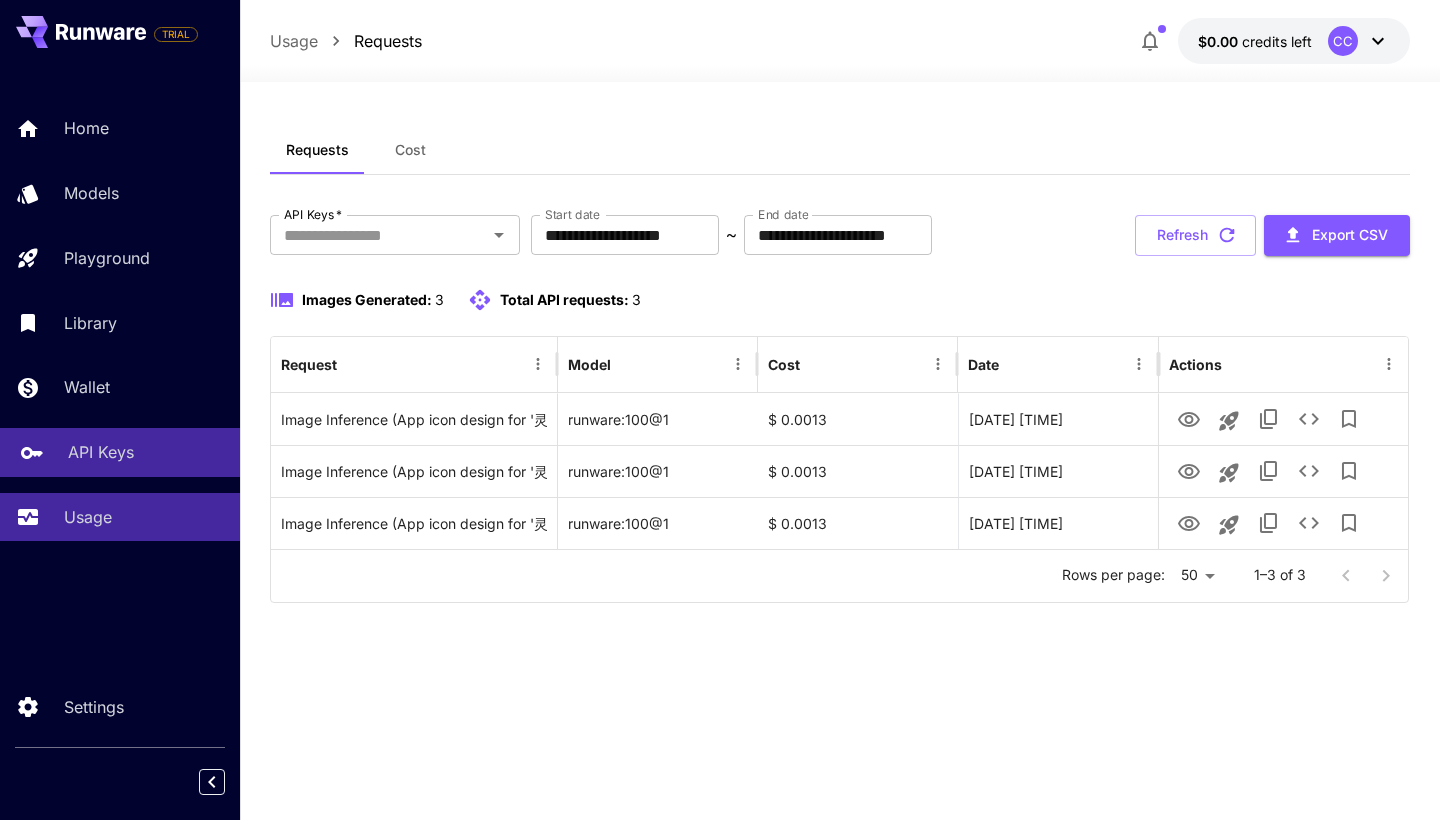 click on "API Keys" at bounding box center [101, 452] 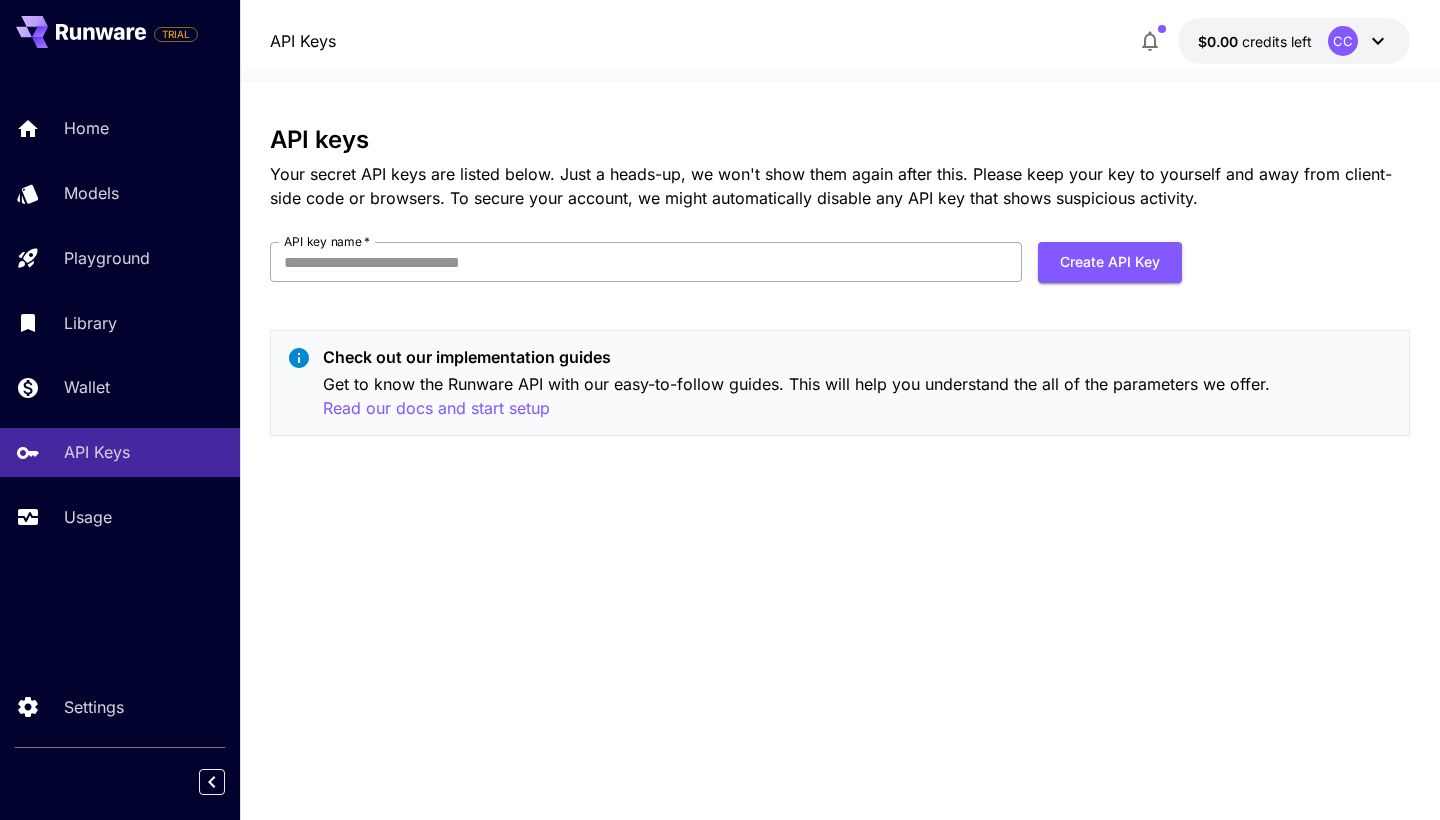 click on "API key name   *" at bounding box center [646, 262] 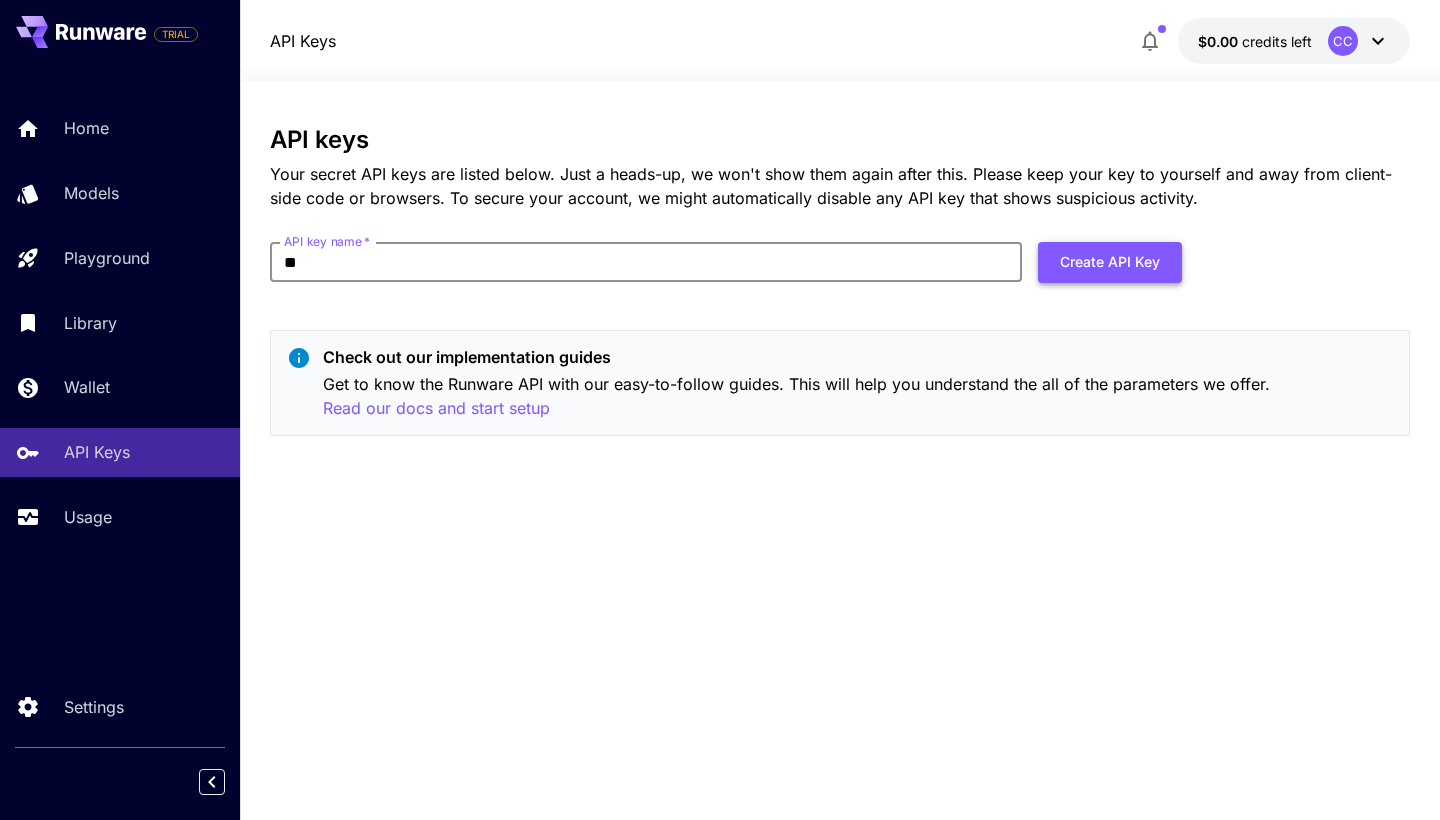 type on "**" 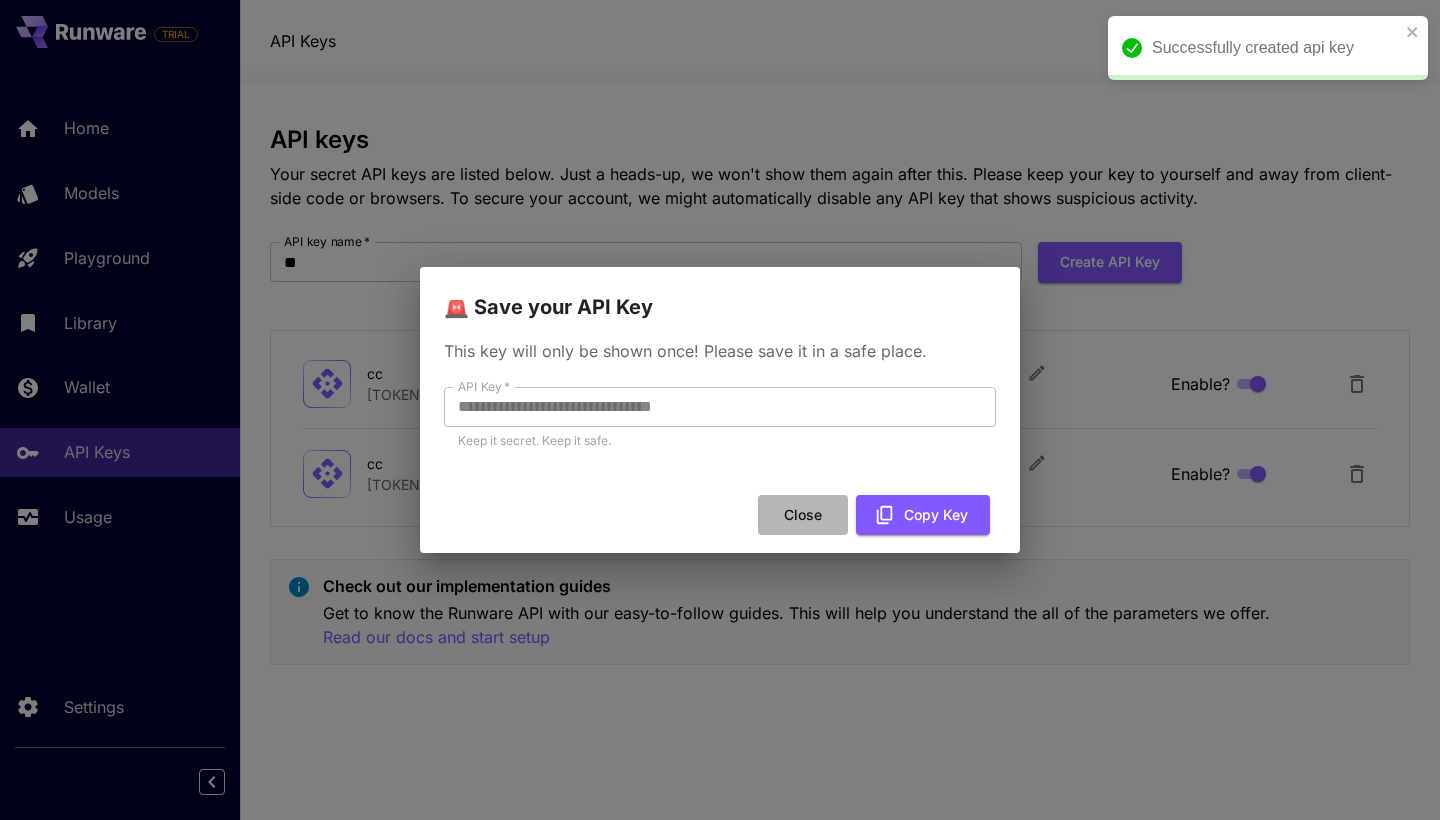 click on "Close" at bounding box center [803, 515] 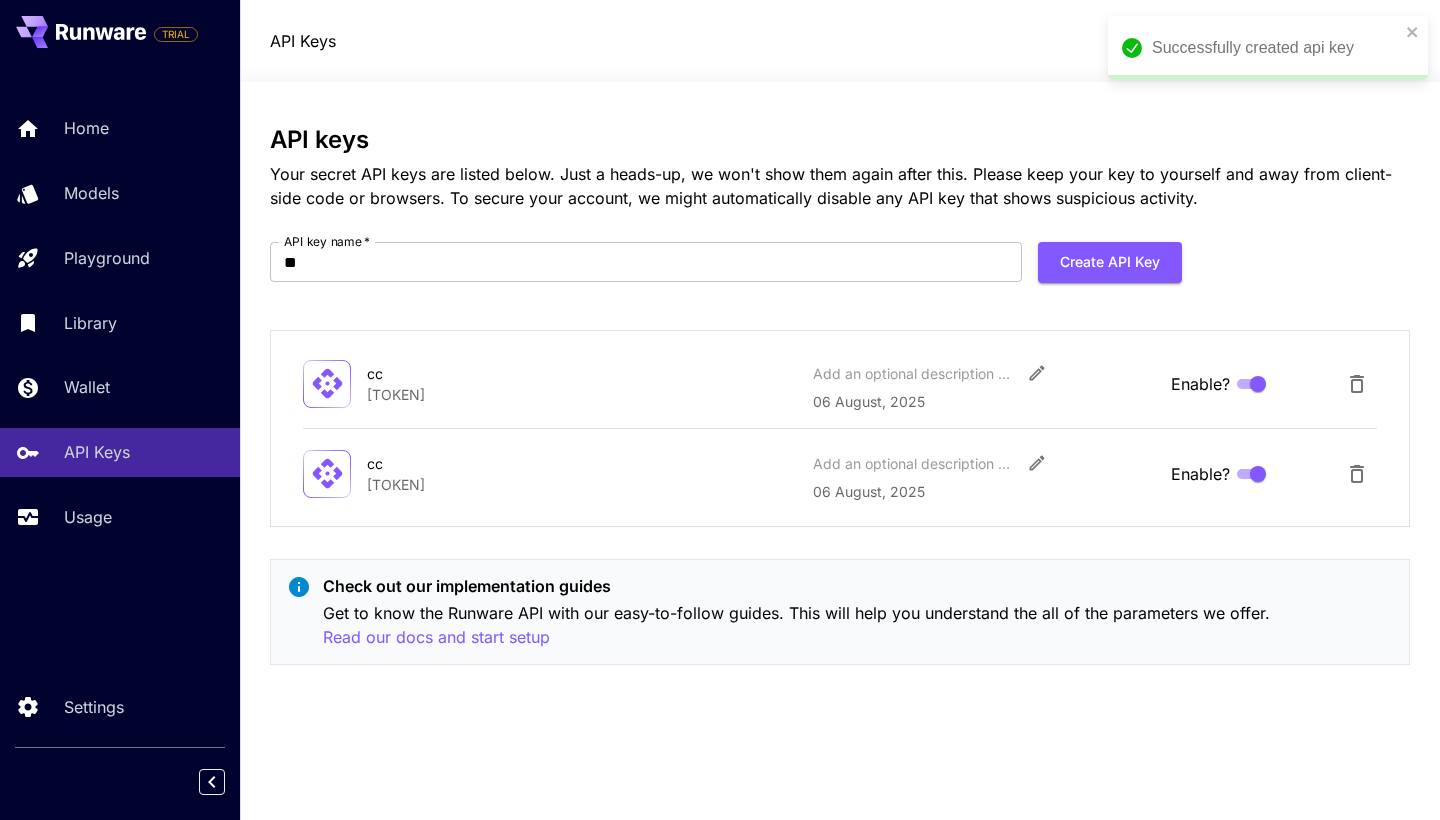 click on "[TOKEN]" at bounding box center (582, 394) 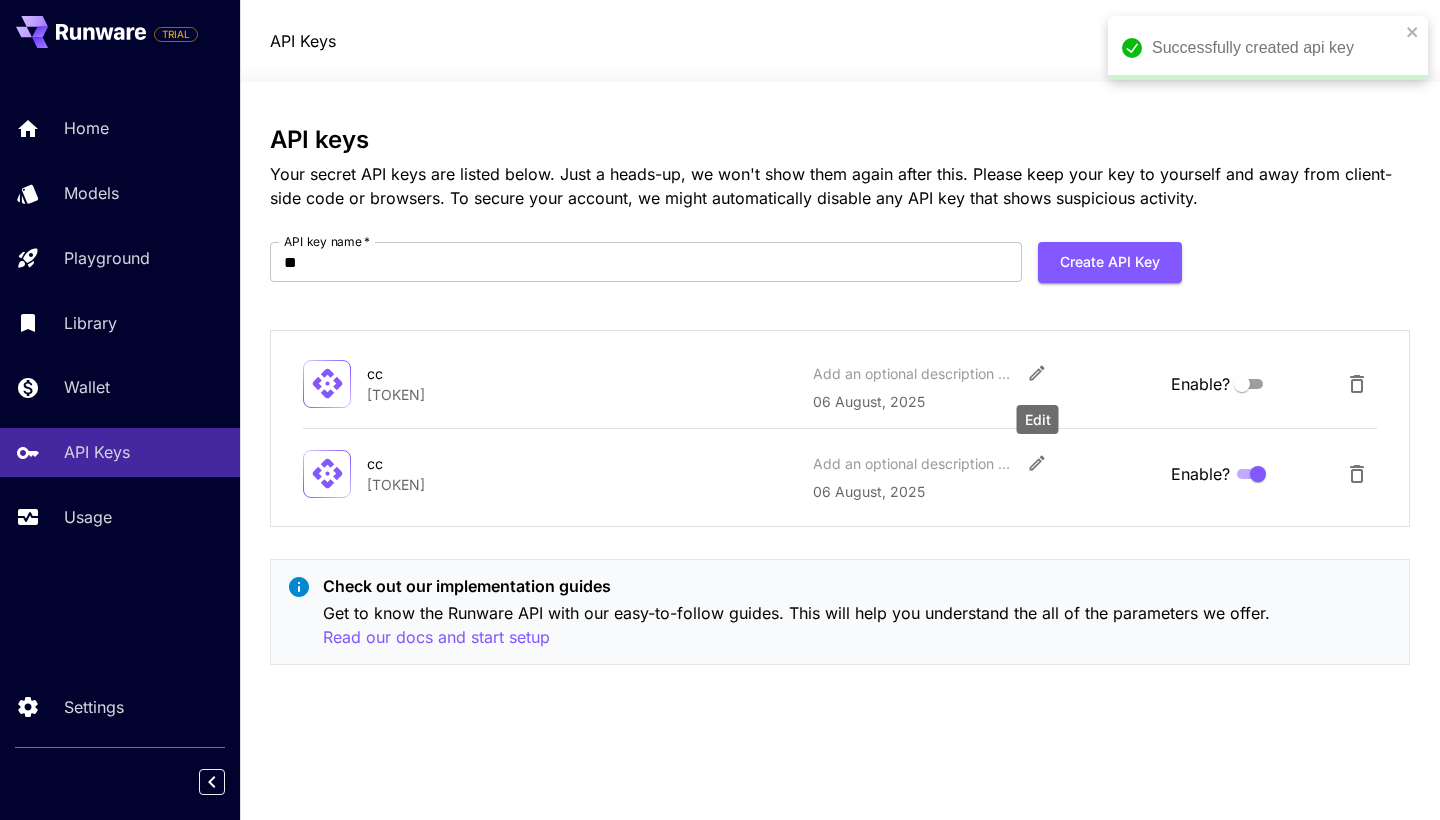 click 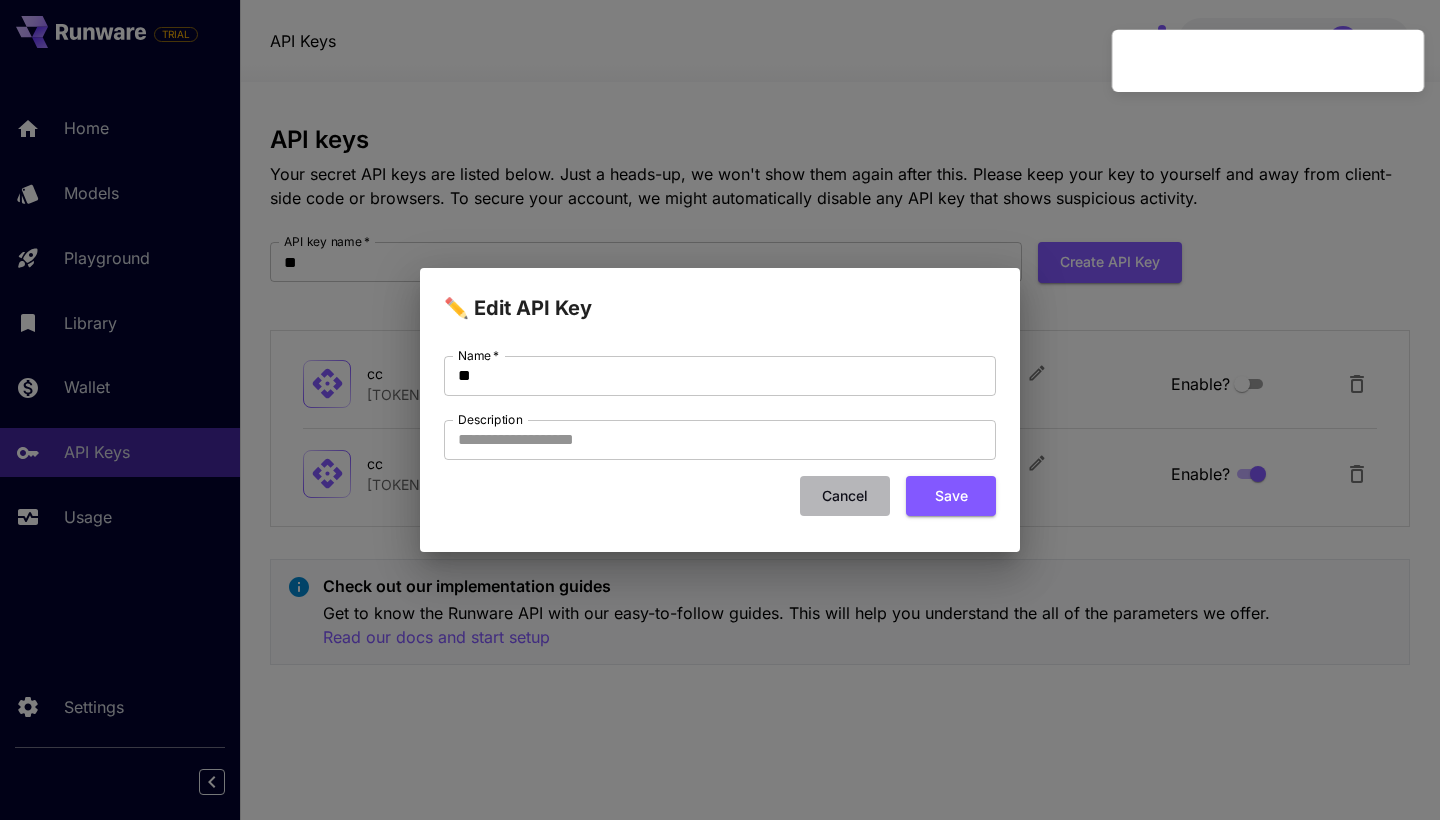 click on "Cancel" at bounding box center (845, 496) 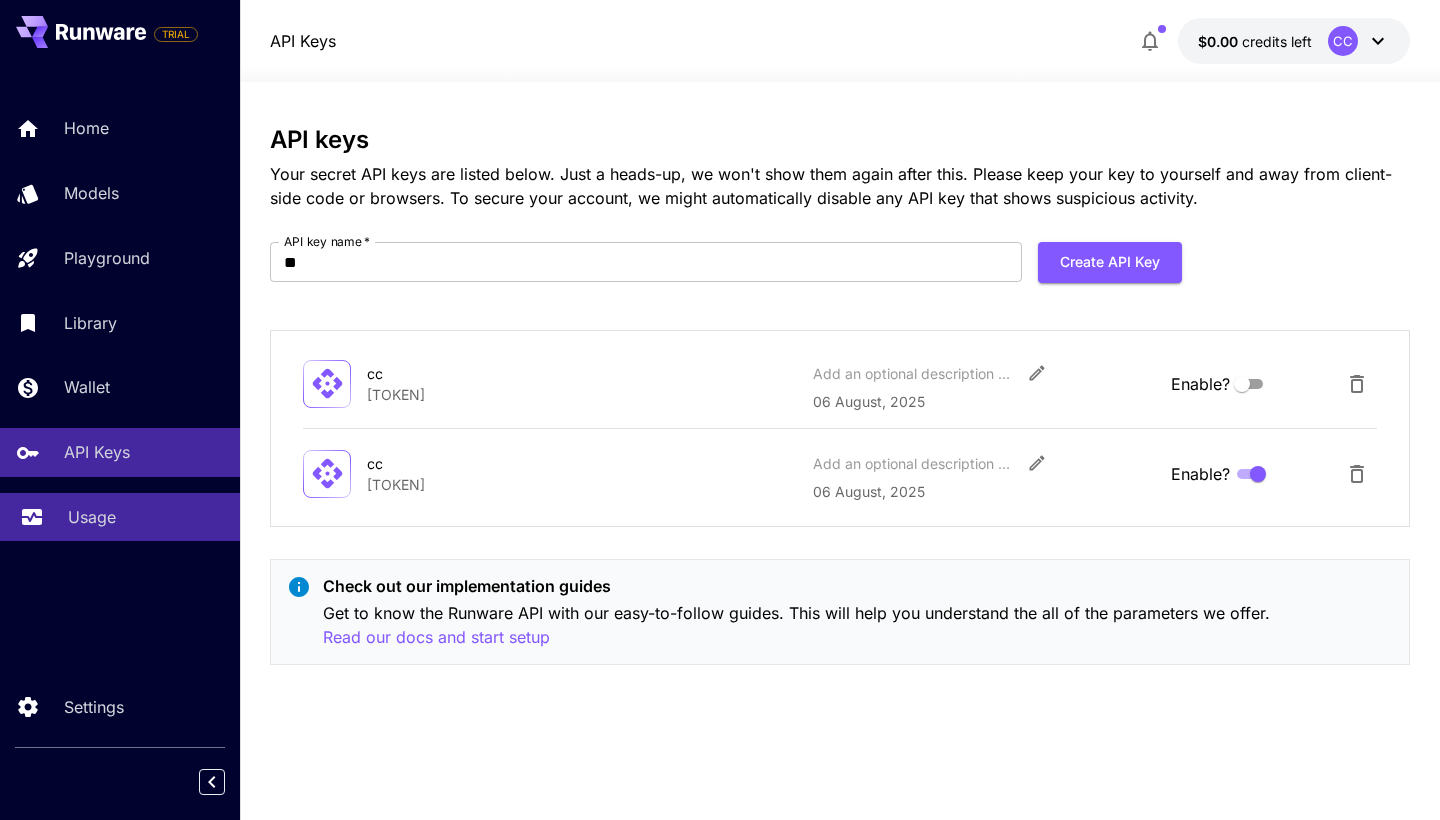 click on "Usage" at bounding box center (92, 517) 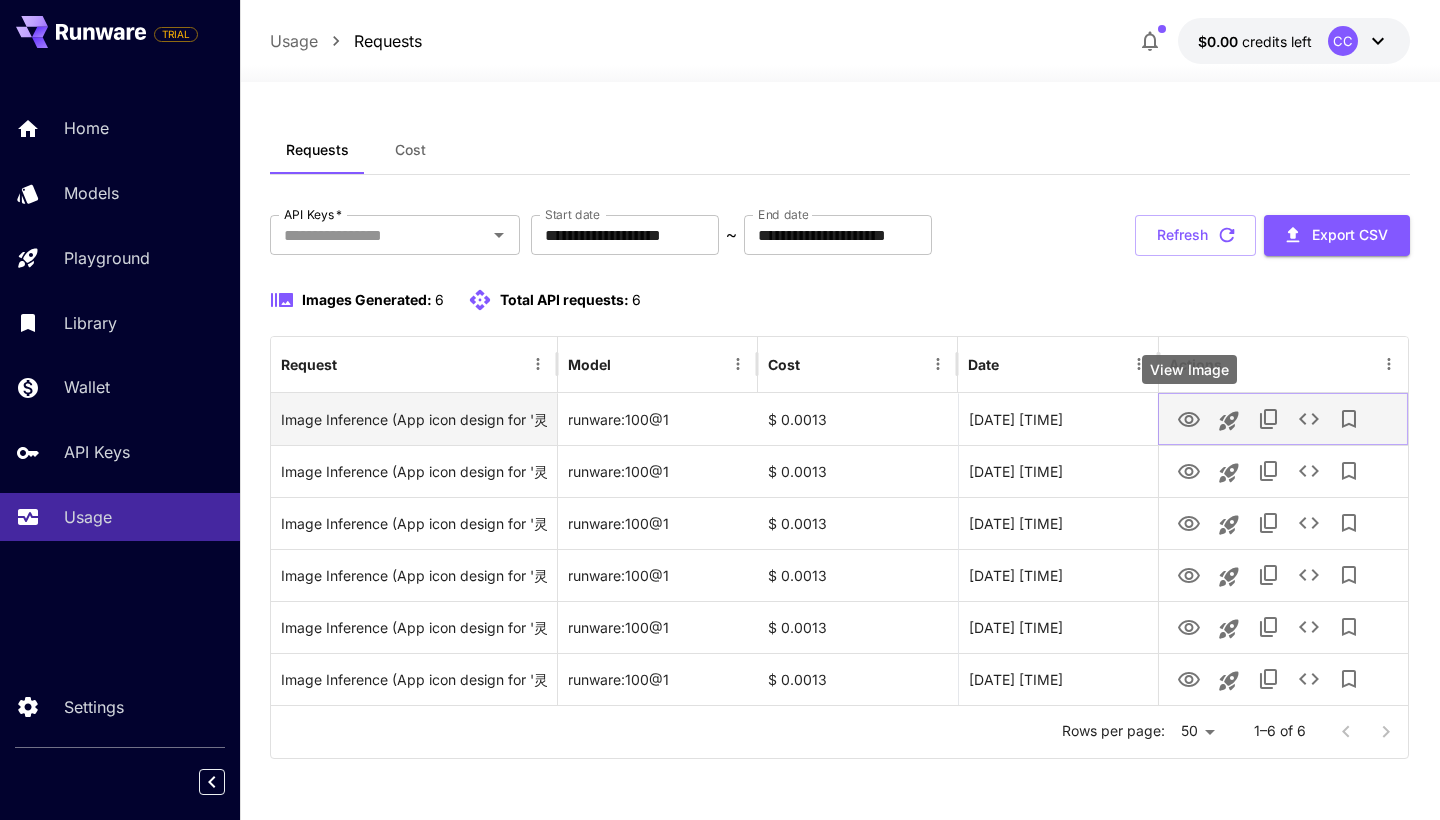 click 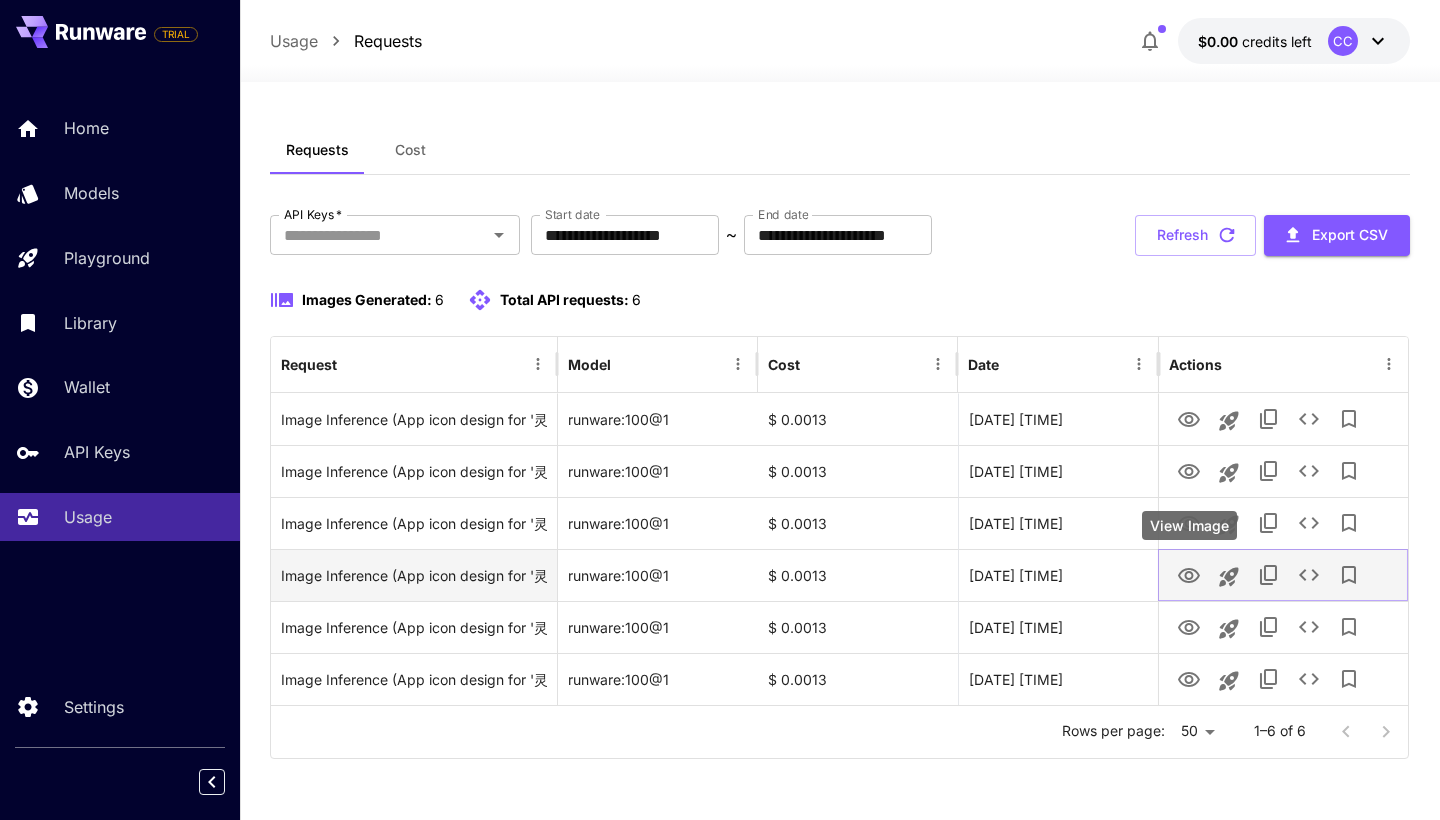 click 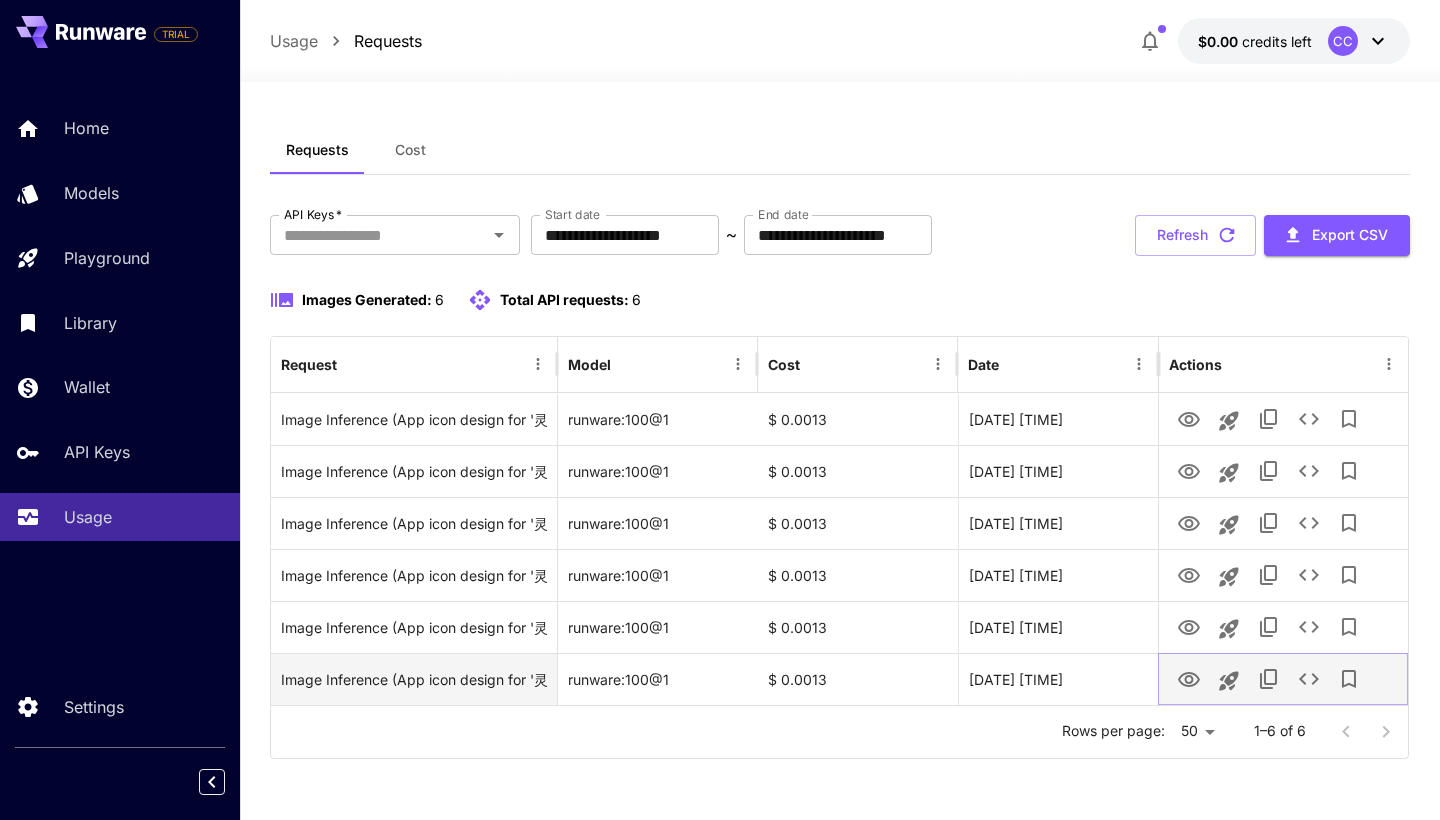 click 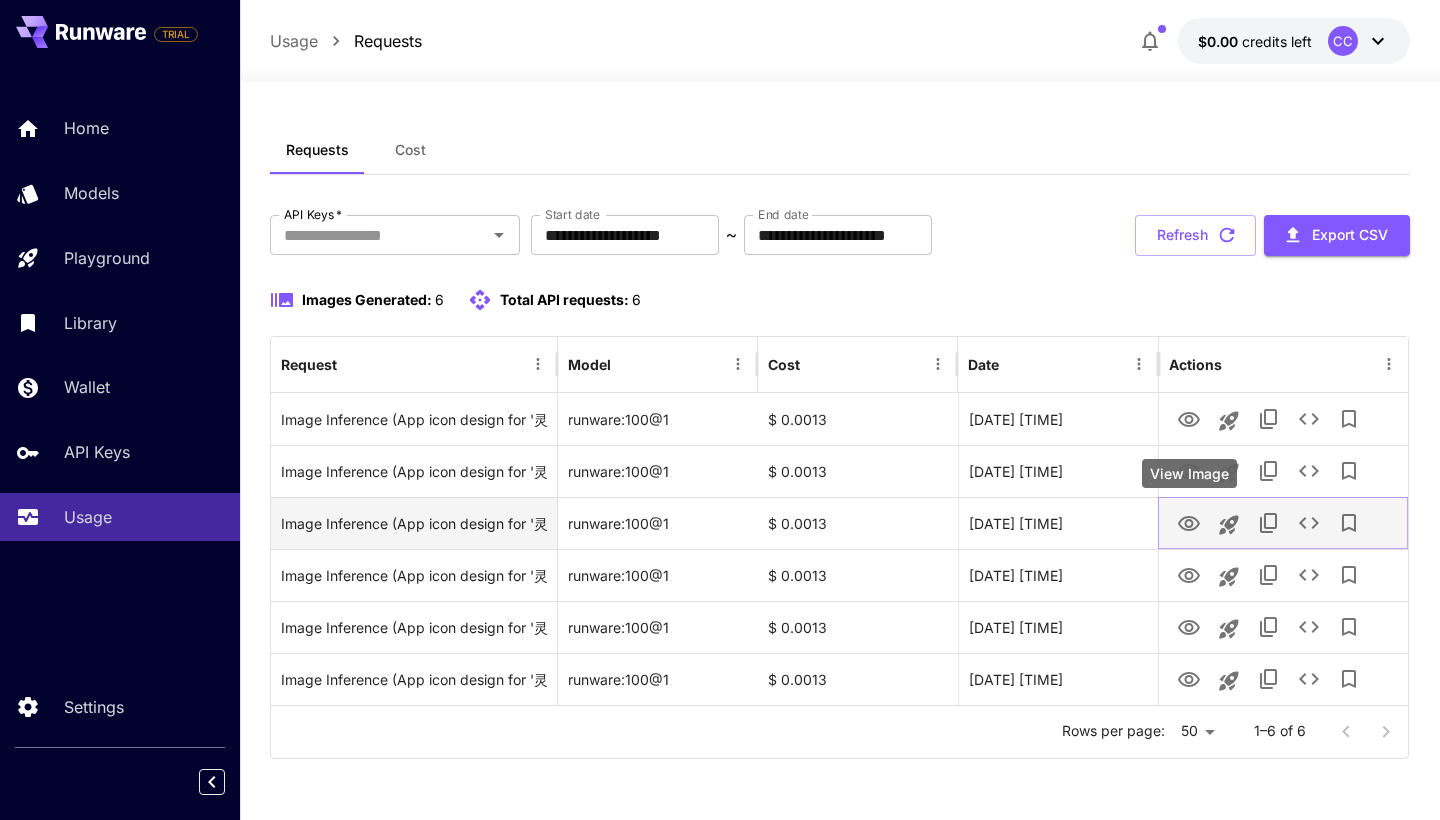 click 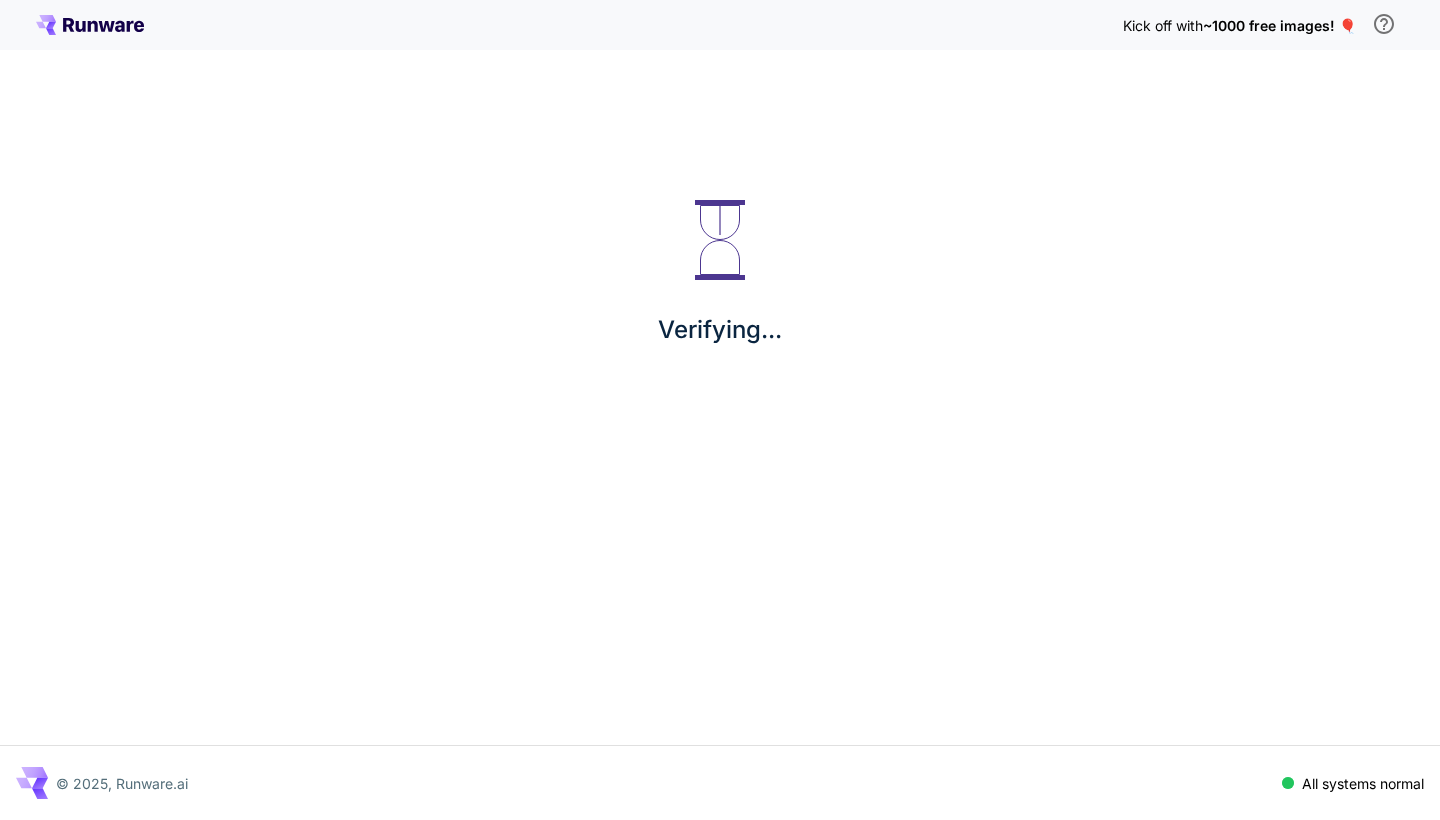 scroll, scrollTop: 0, scrollLeft: 0, axis: both 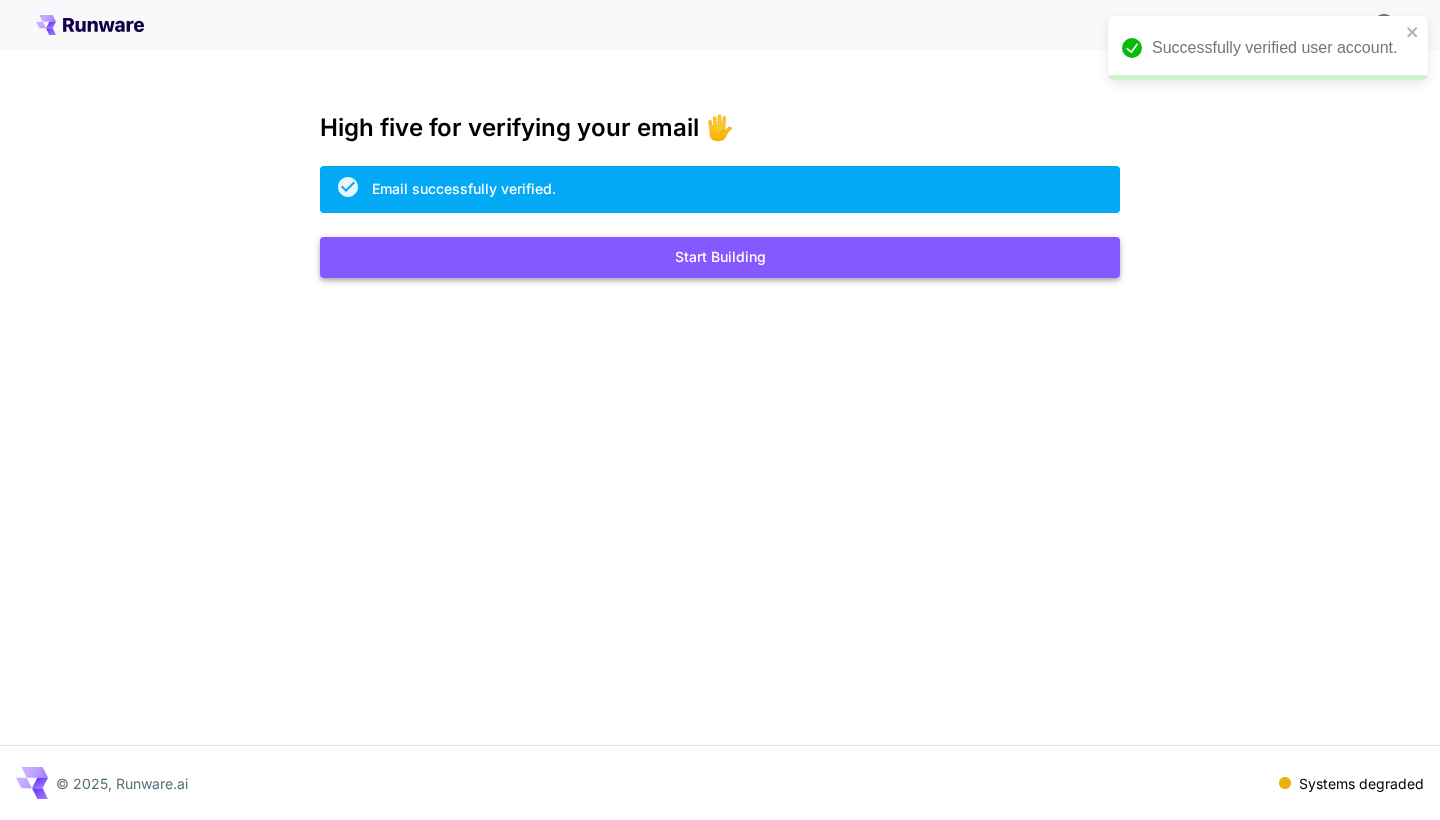 click on "Start Building" at bounding box center (720, 257) 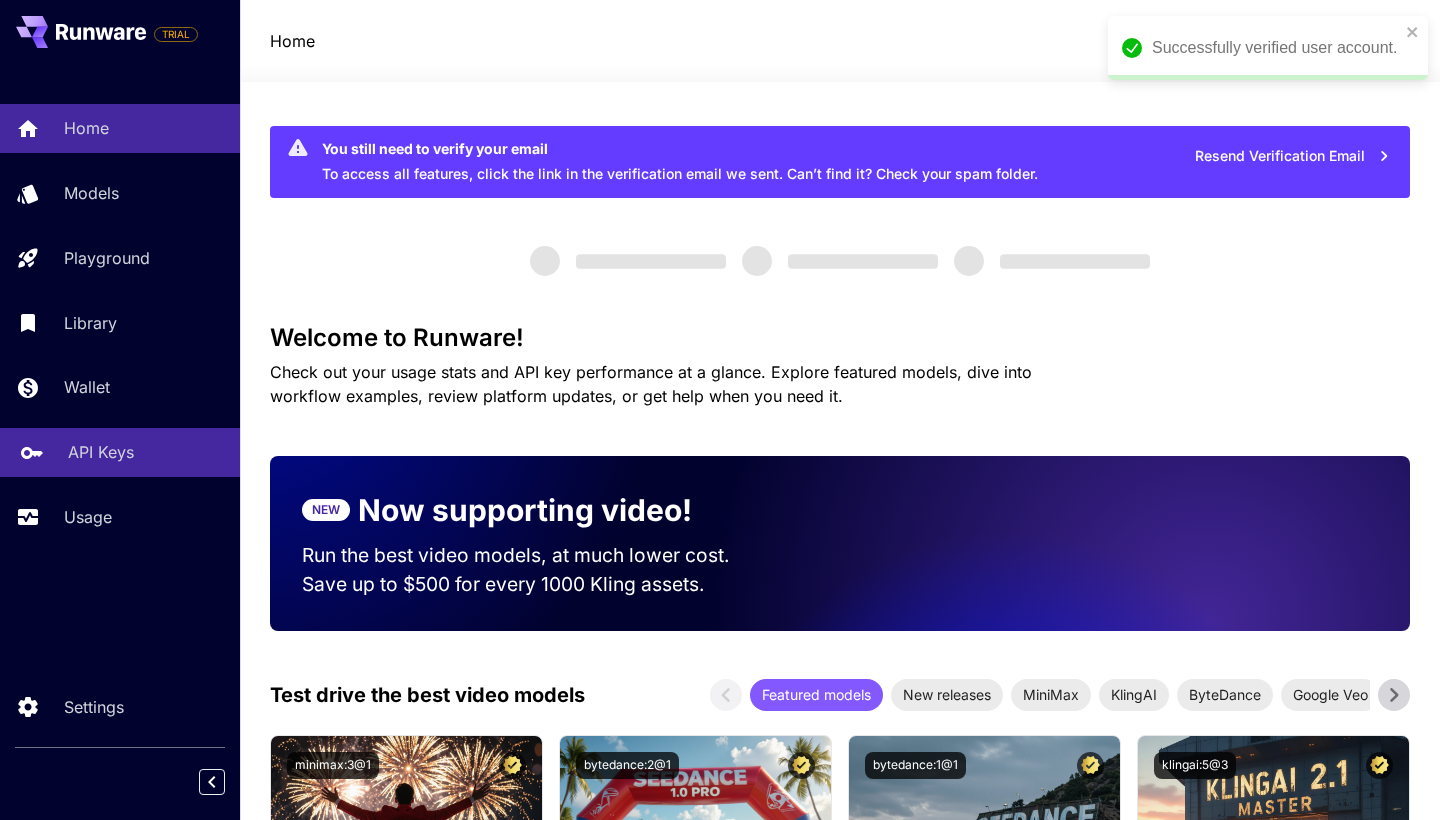 click on "API Keys" at bounding box center (120, 452) 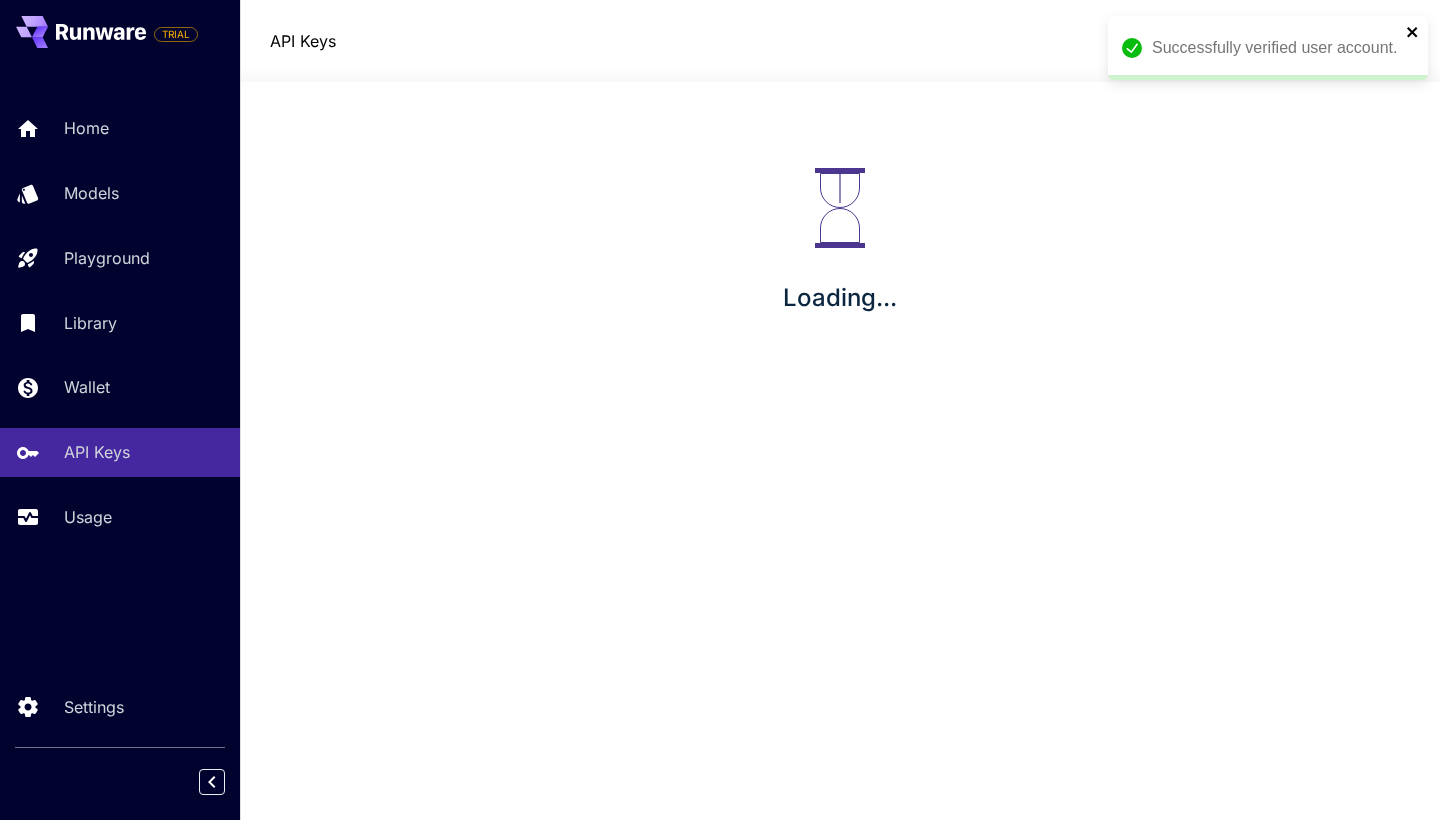 click 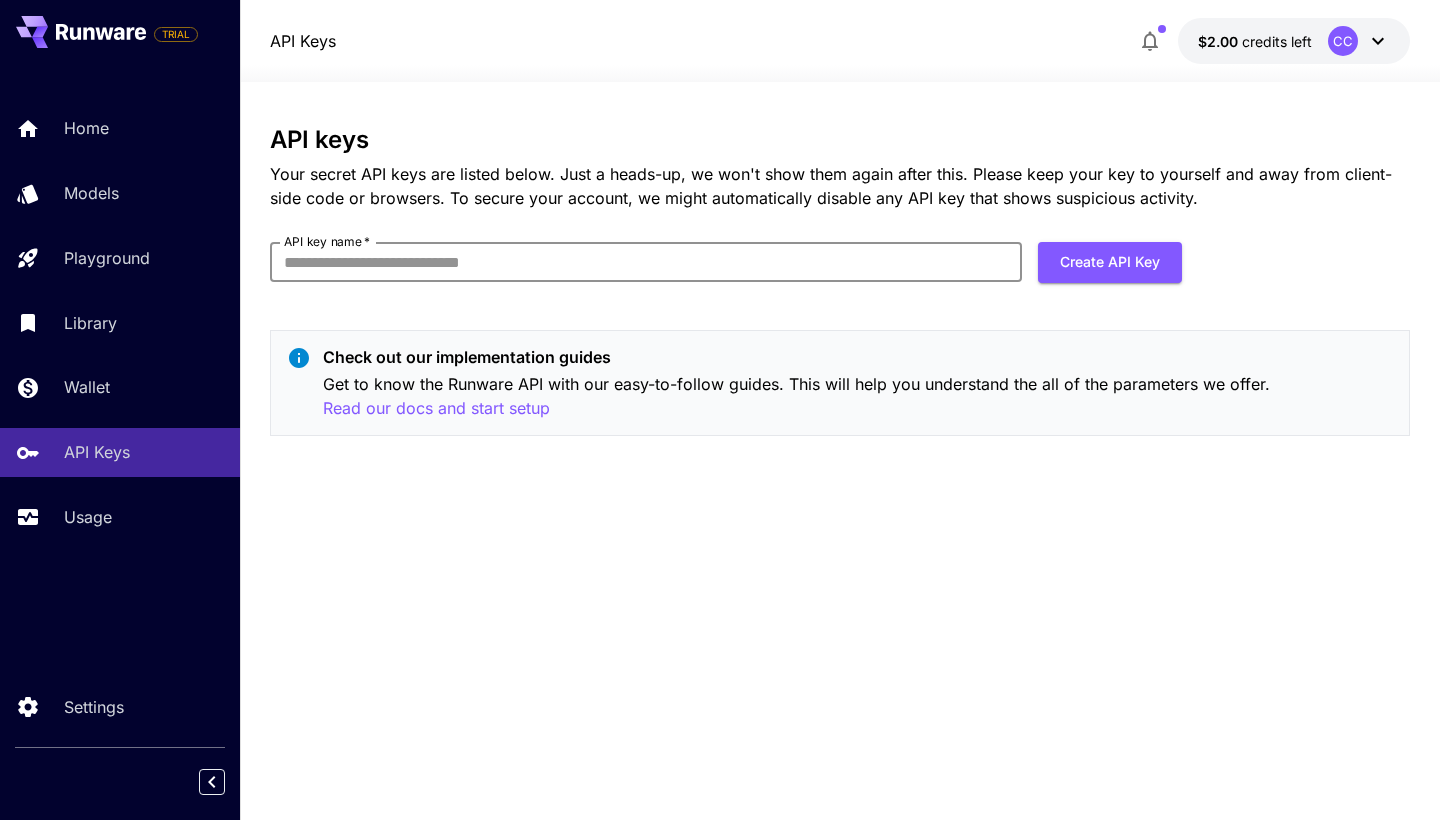 click on "API key name   *" at bounding box center (646, 262) 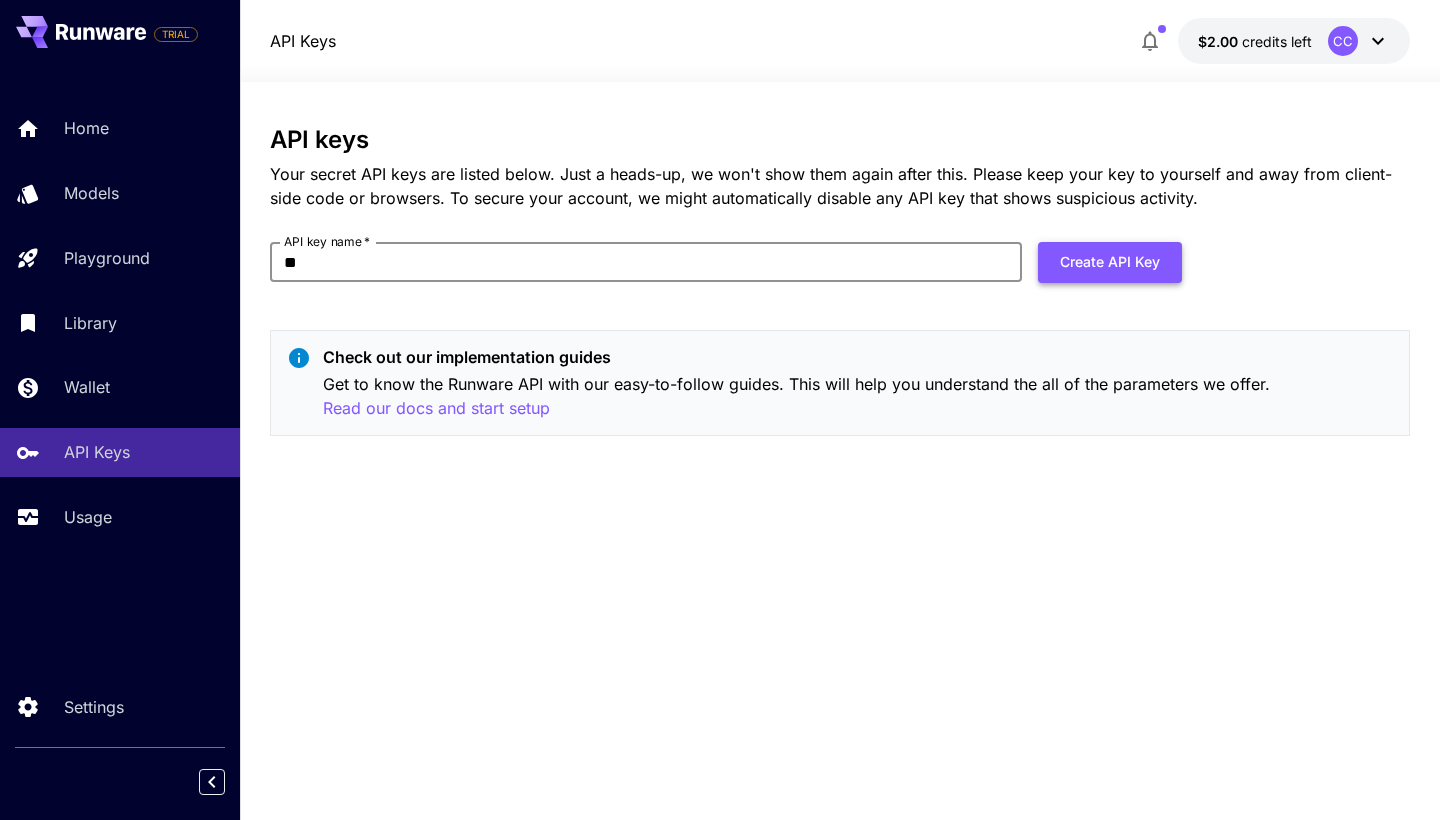 type on "**" 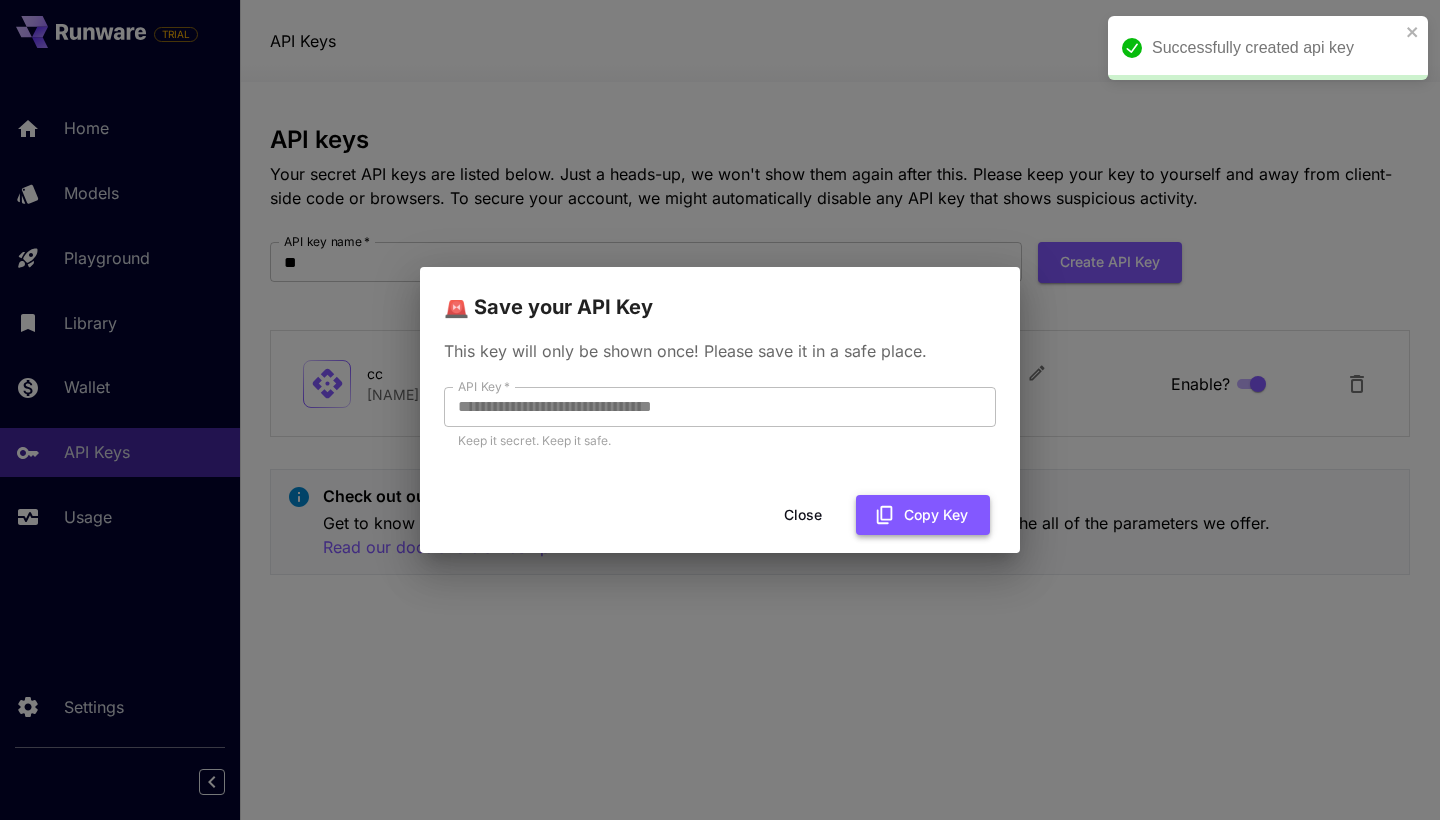 click on "Copy Key" at bounding box center (923, 515) 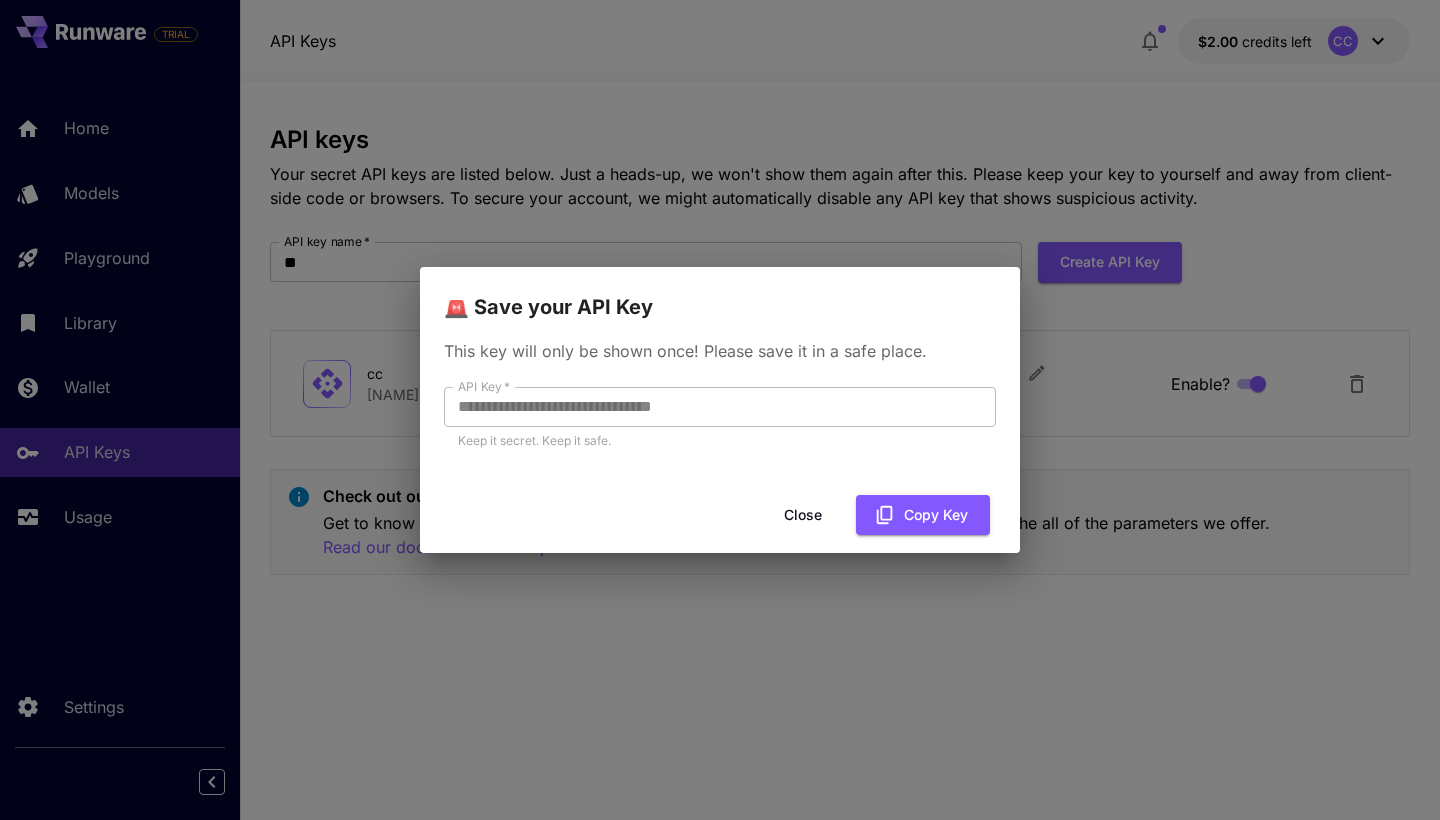 click on "Close" at bounding box center (803, 515) 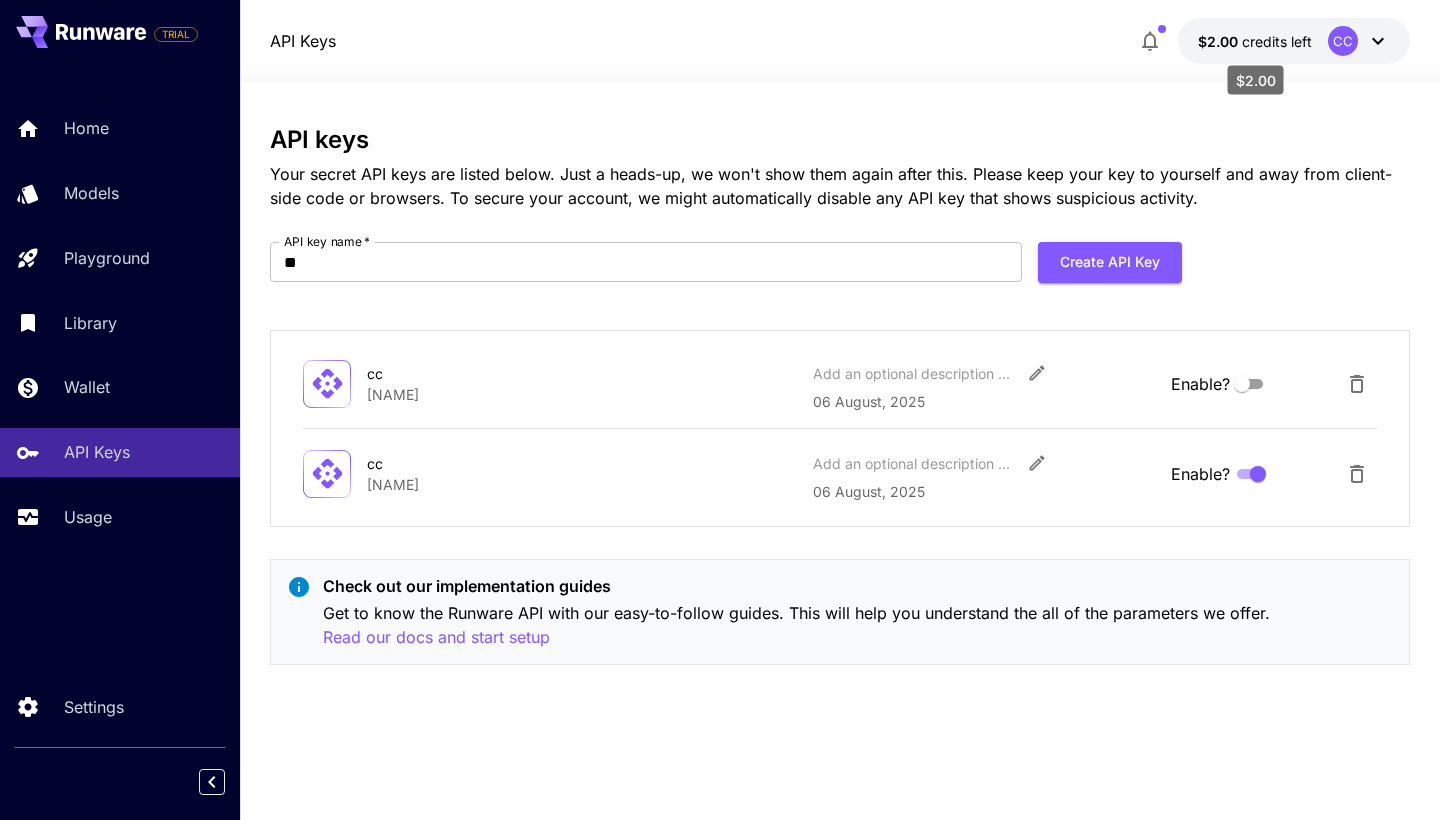 click on "$2.00" at bounding box center [1220, 41] 